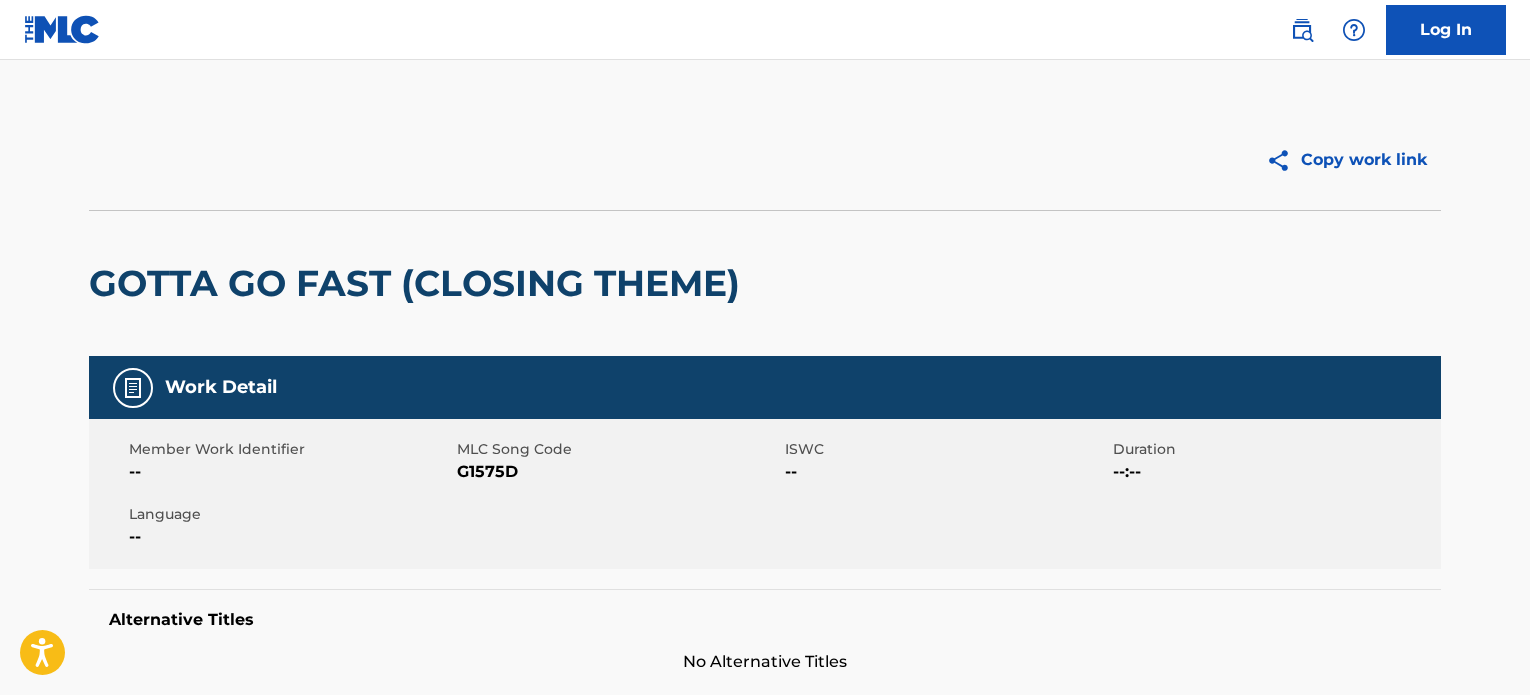 scroll, scrollTop: 0, scrollLeft: 0, axis: both 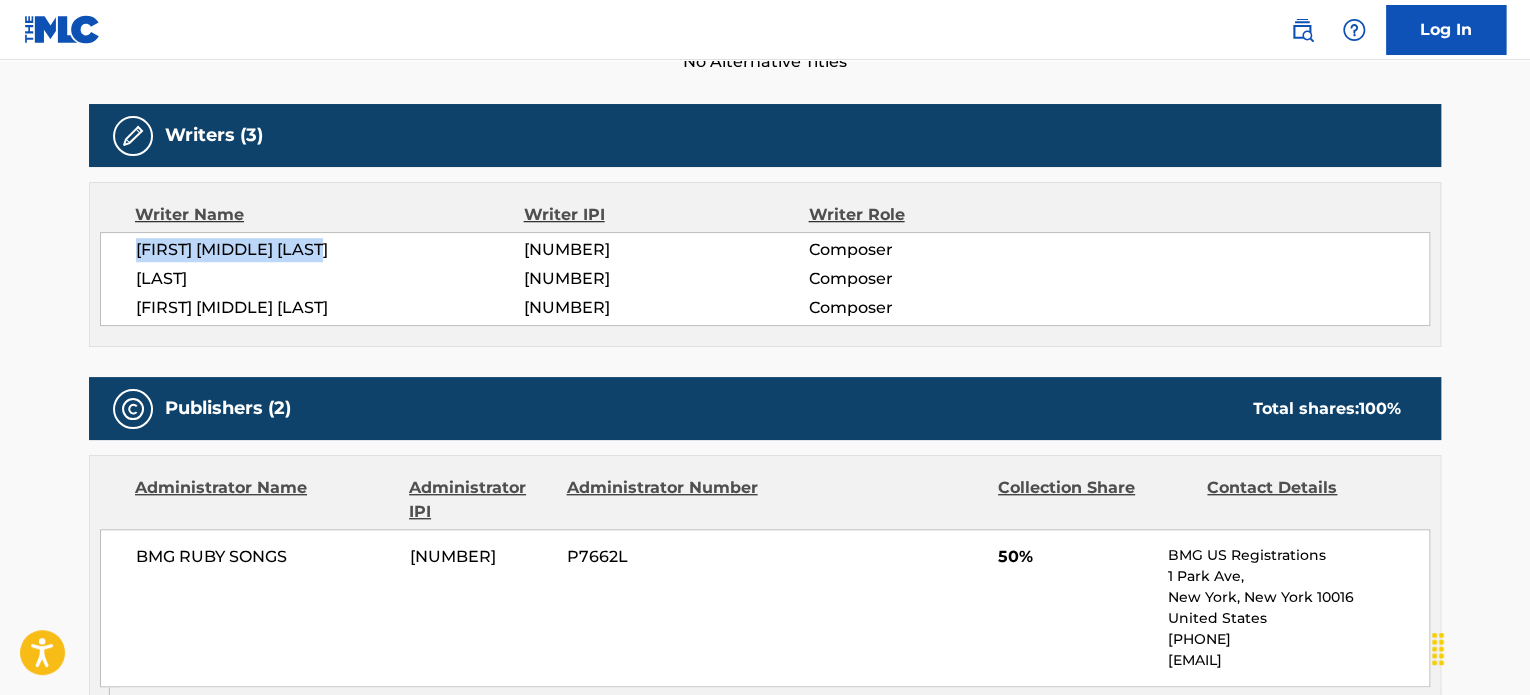 drag, startPoint x: 388, startPoint y: 241, endPoint x: 124, endPoint y: 257, distance: 264.4844 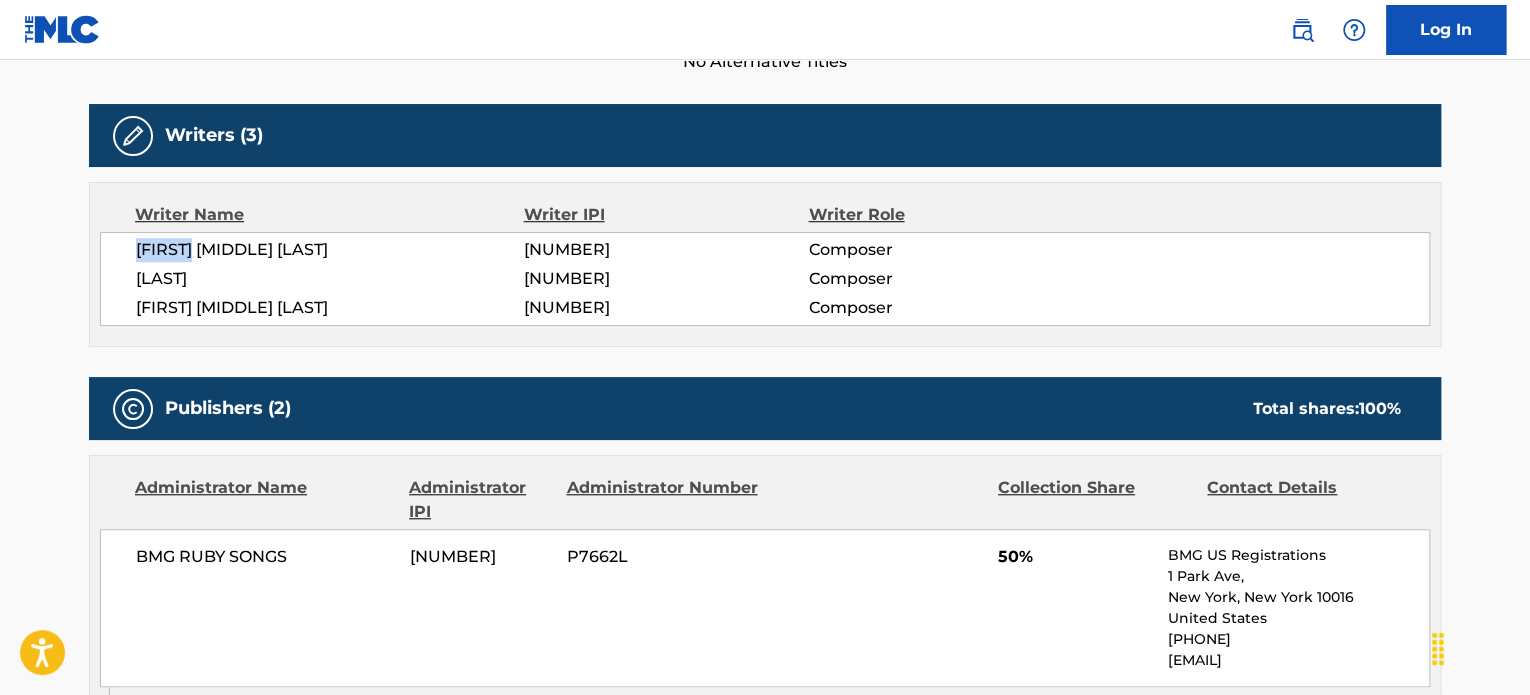 drag, startPoint x: 205, startPoint y: 253, endPoint x: 123, endPoint y: 255, distance: 82.02438 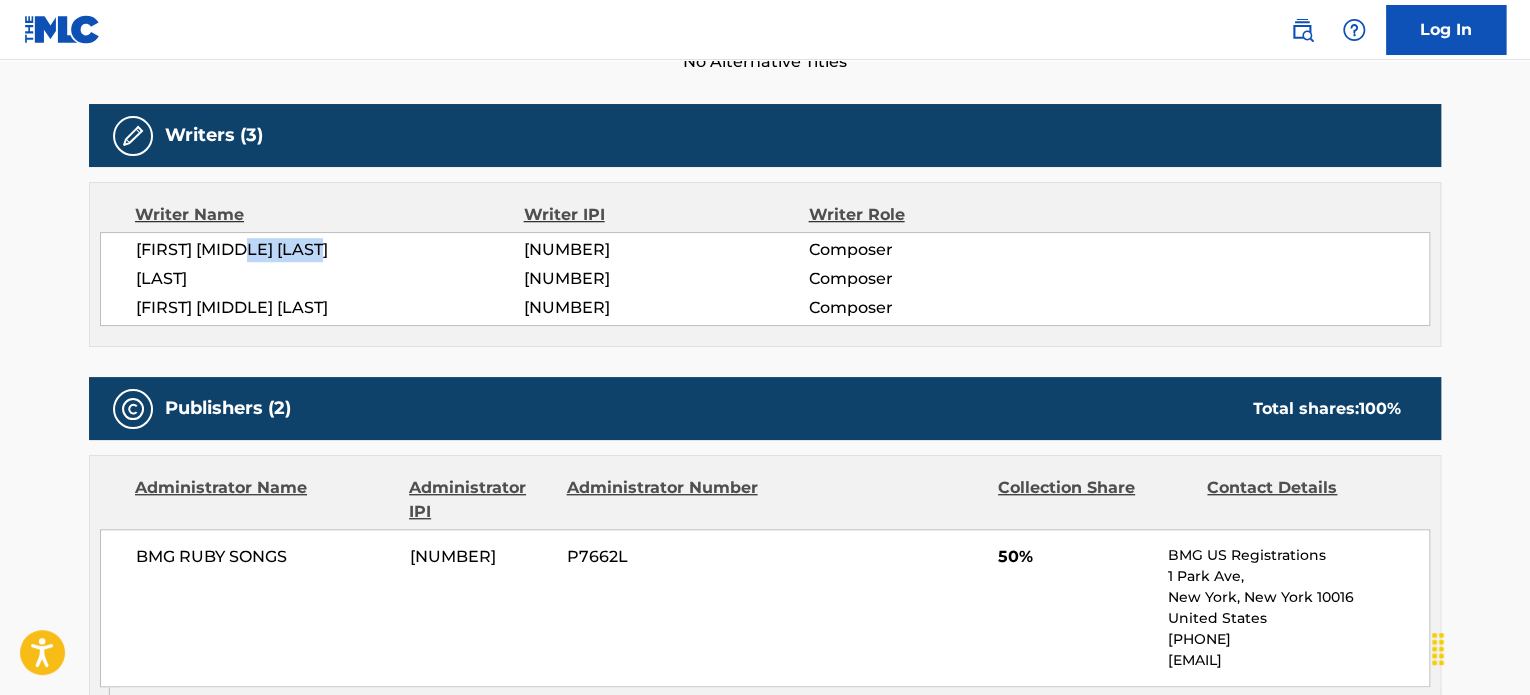 drag, startPoint x: 265, startPoint y: 251, endPoint x: 466, endPoint y: 249, distance: 201.00995 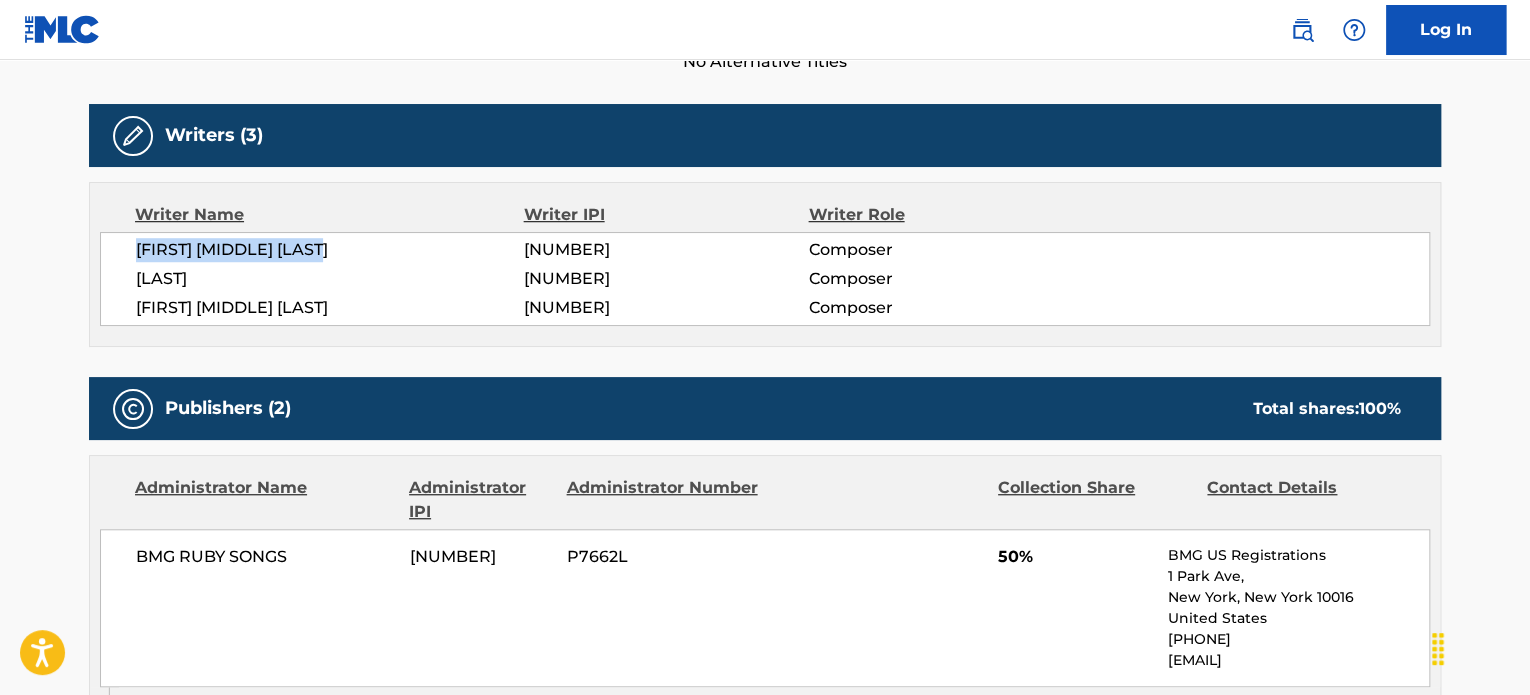 drag, startPoint x: 378, startPoint y: 245, endPoint x: 133, endPoint y: 249, distance: 245.03265 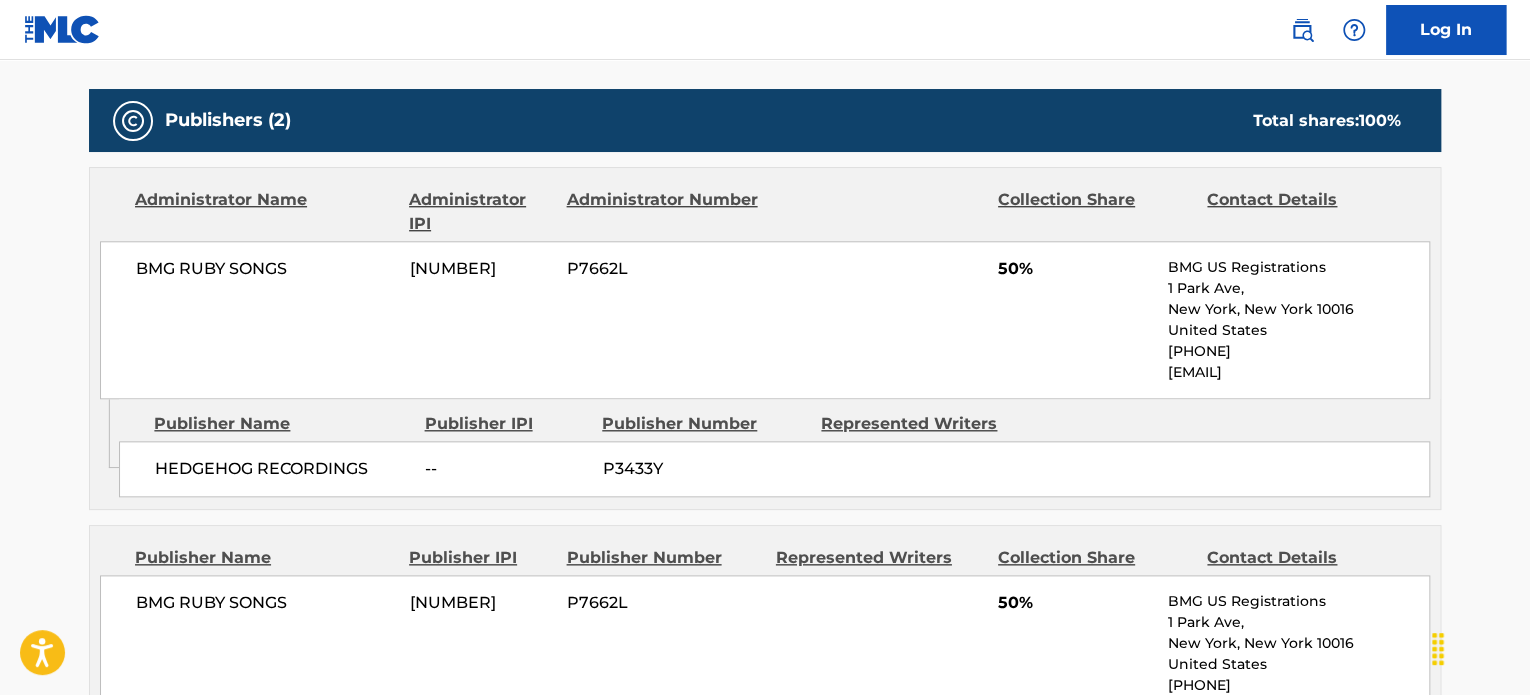 scroll, scrollTop: 900, scrollLeft: 0, axis: vertical 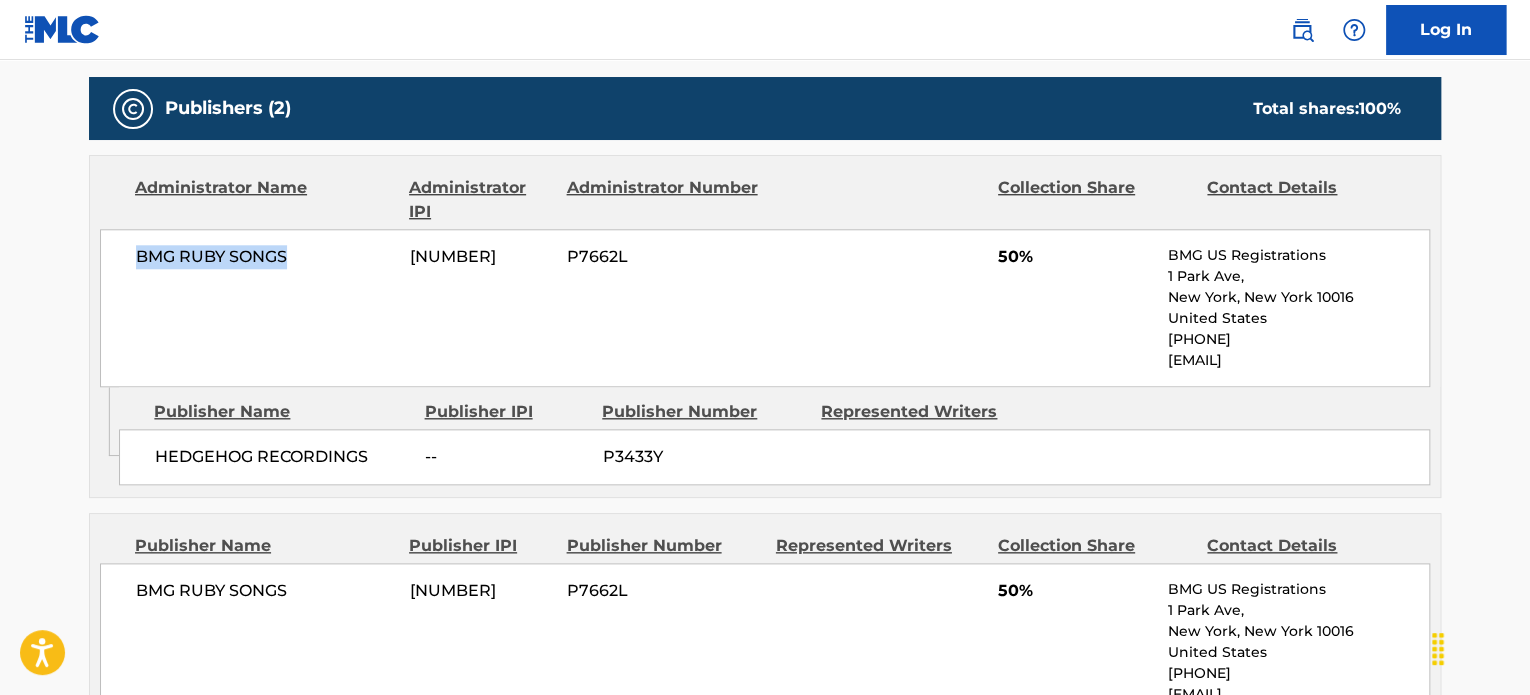 drag, startPoint x: 320, startPoint y: 254, endPoint x: 139, endPoint y: 260, distance: 181.09943 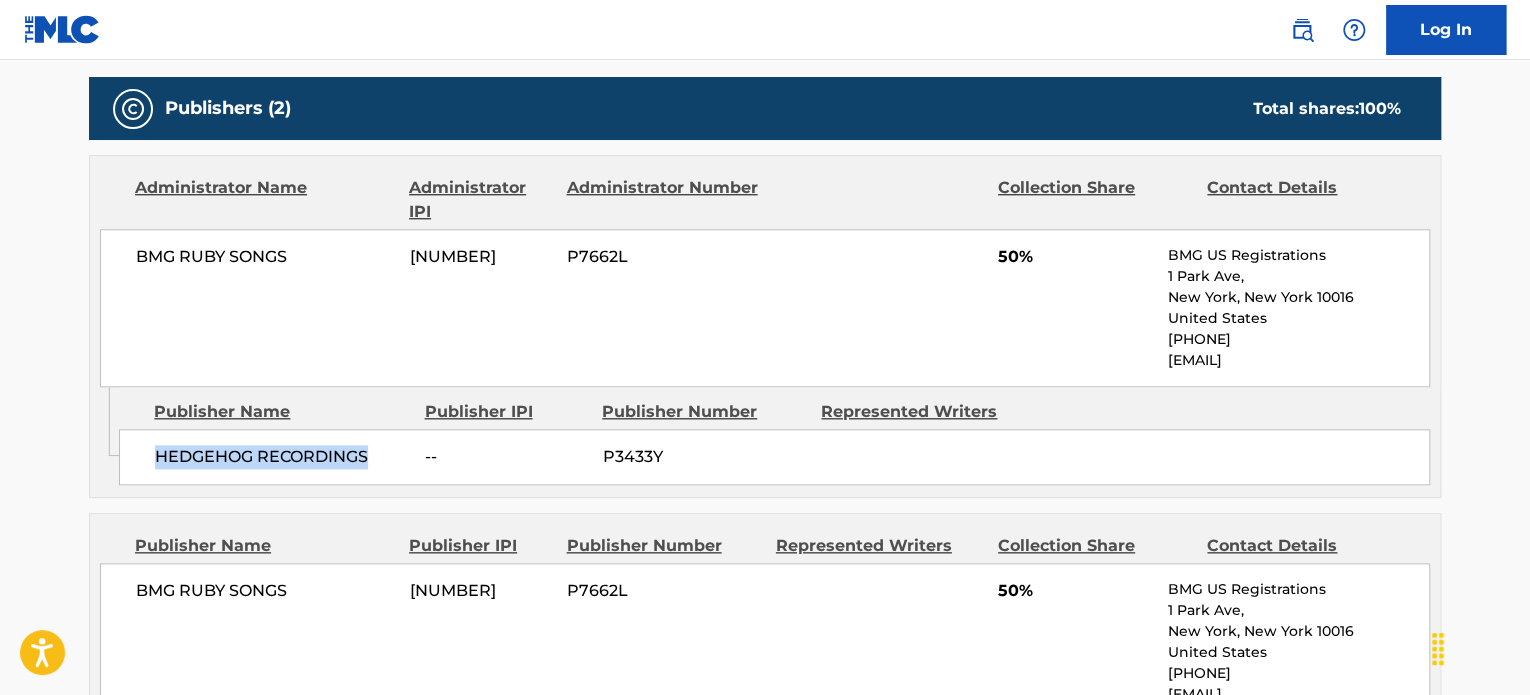 drag, startPoint x: 377, startPoint y: 459, endPoint x: 151, endPoint y: 470, distance: 226.26755 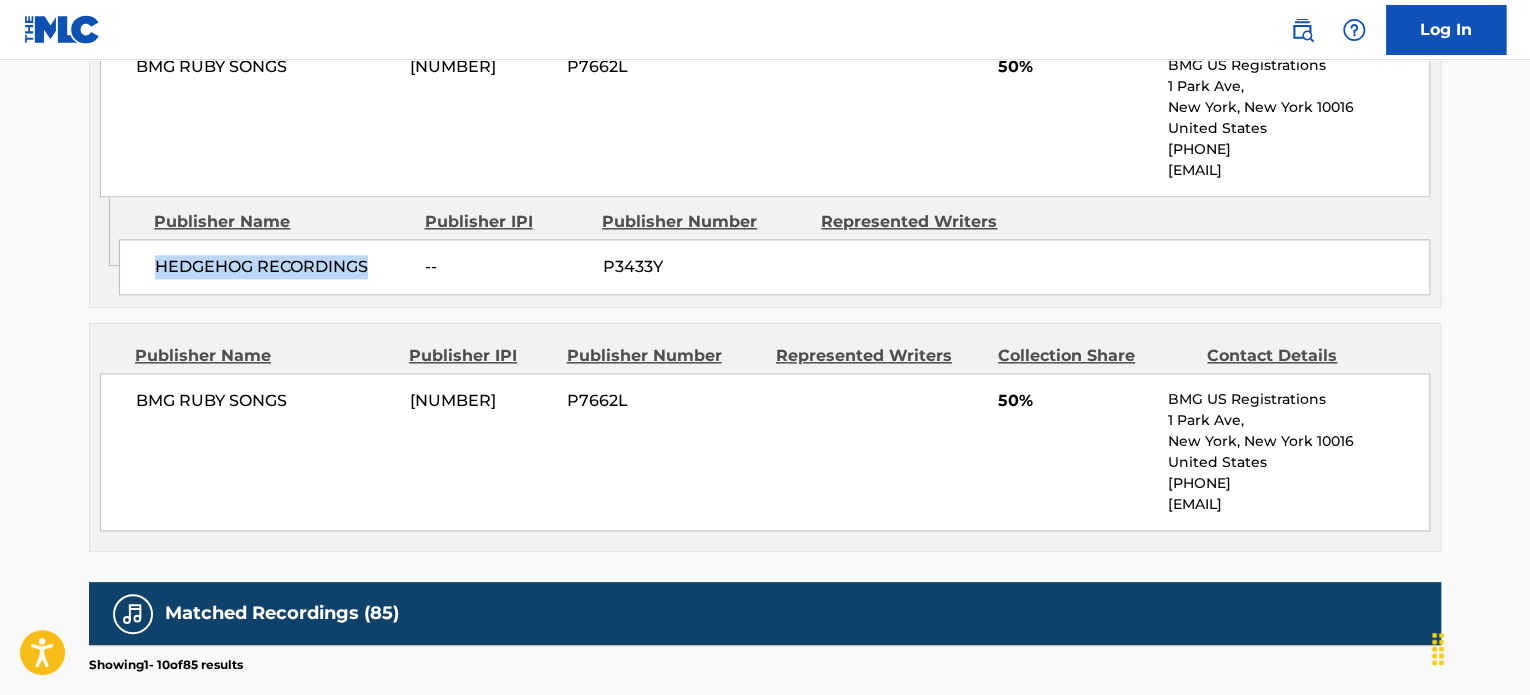scroll, scrollTop: 1100, scrollLeft: 0, axis: vertical 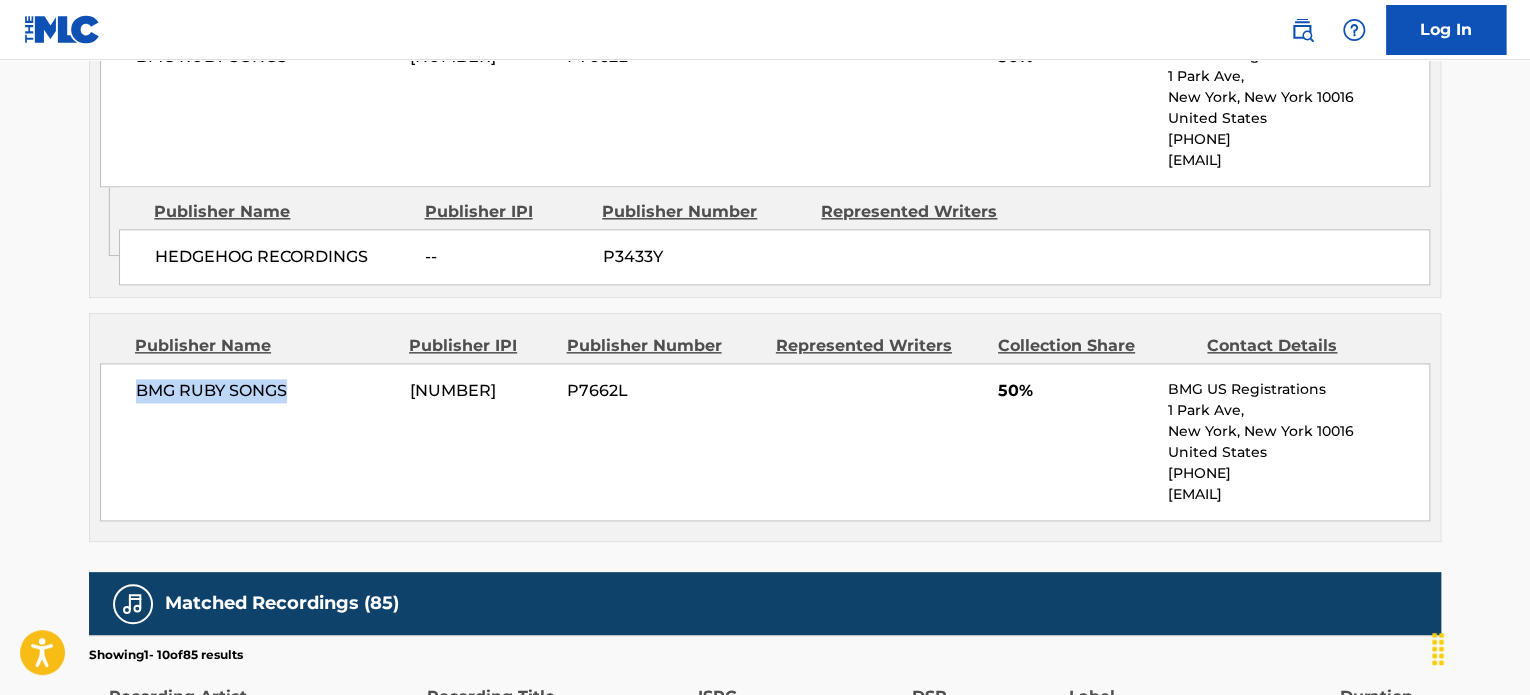 drag, startPoint x: 309, startPoint y: 391, endPoint x: 135, endPoint y: 402, distance: 174.34735 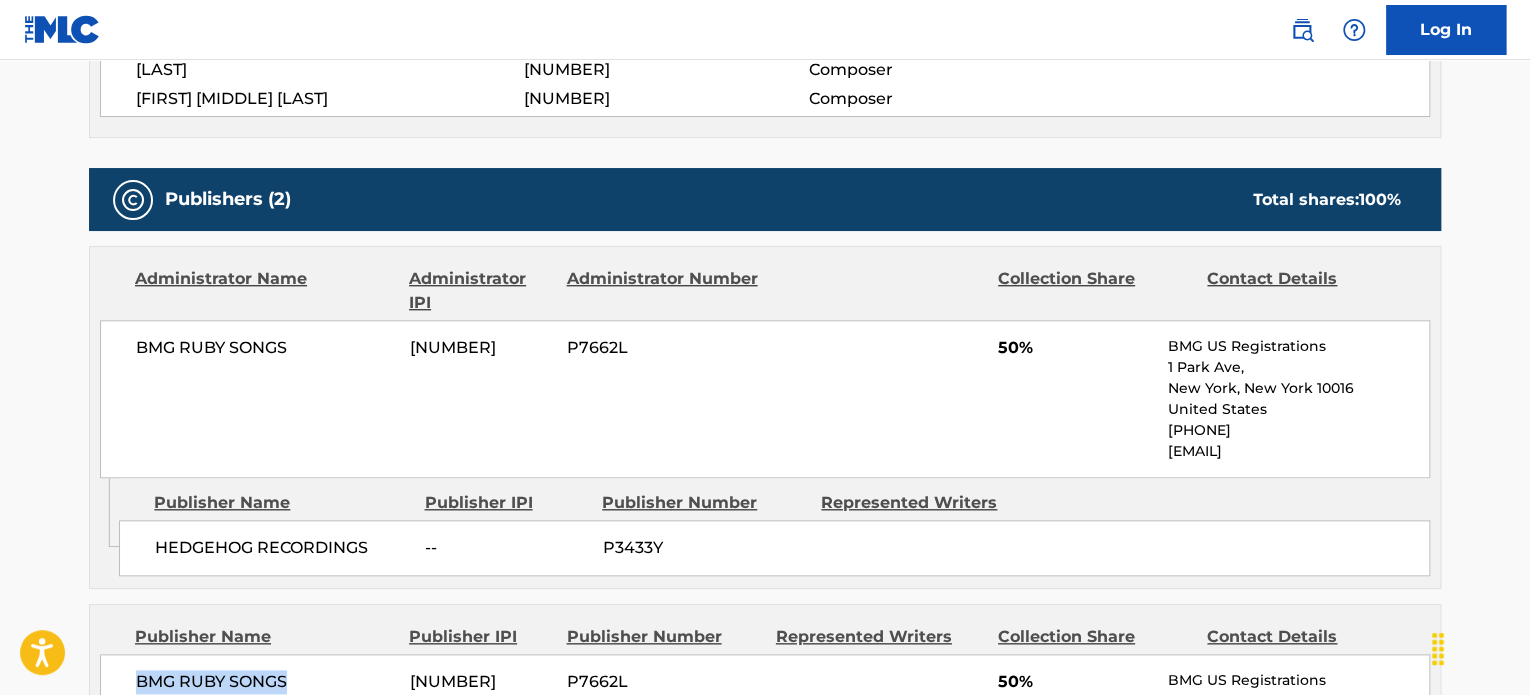 scroll, scrollTop: 600, scrollLeft: 0, axis: vertical 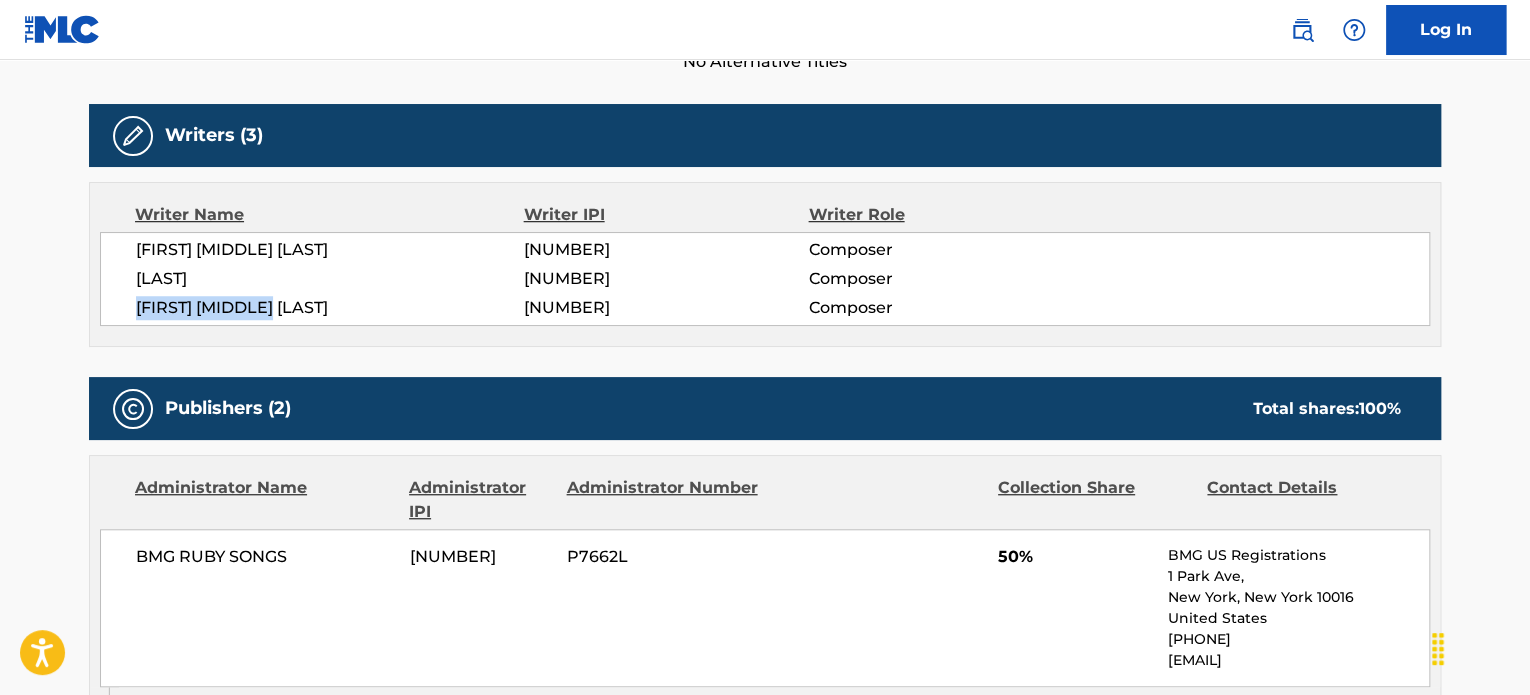 drag, startPoint x: 131, startPoint y: 310, endPoint x: 314, endPoint y: 293, distance: 183.78792 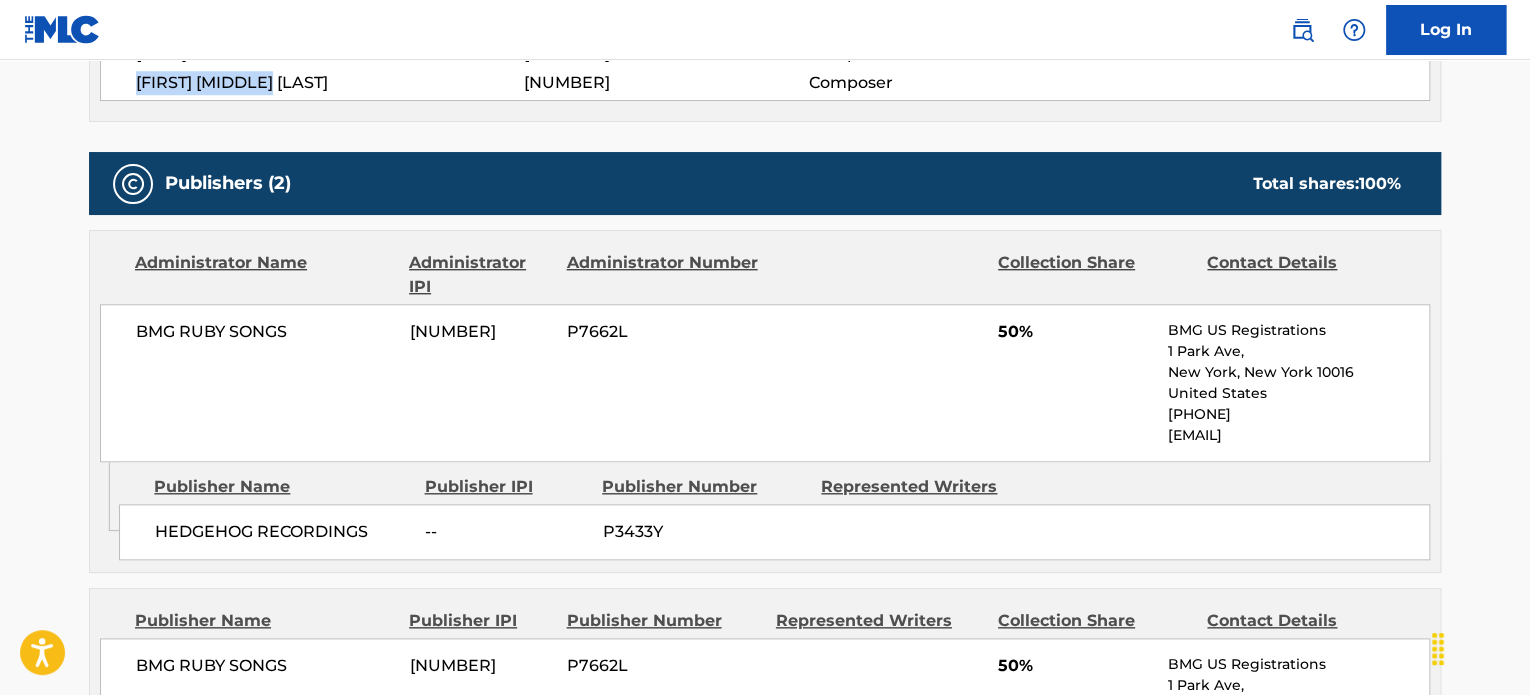 scroll, scrollTop: 900, scrollLeft: 0, axis: vertical 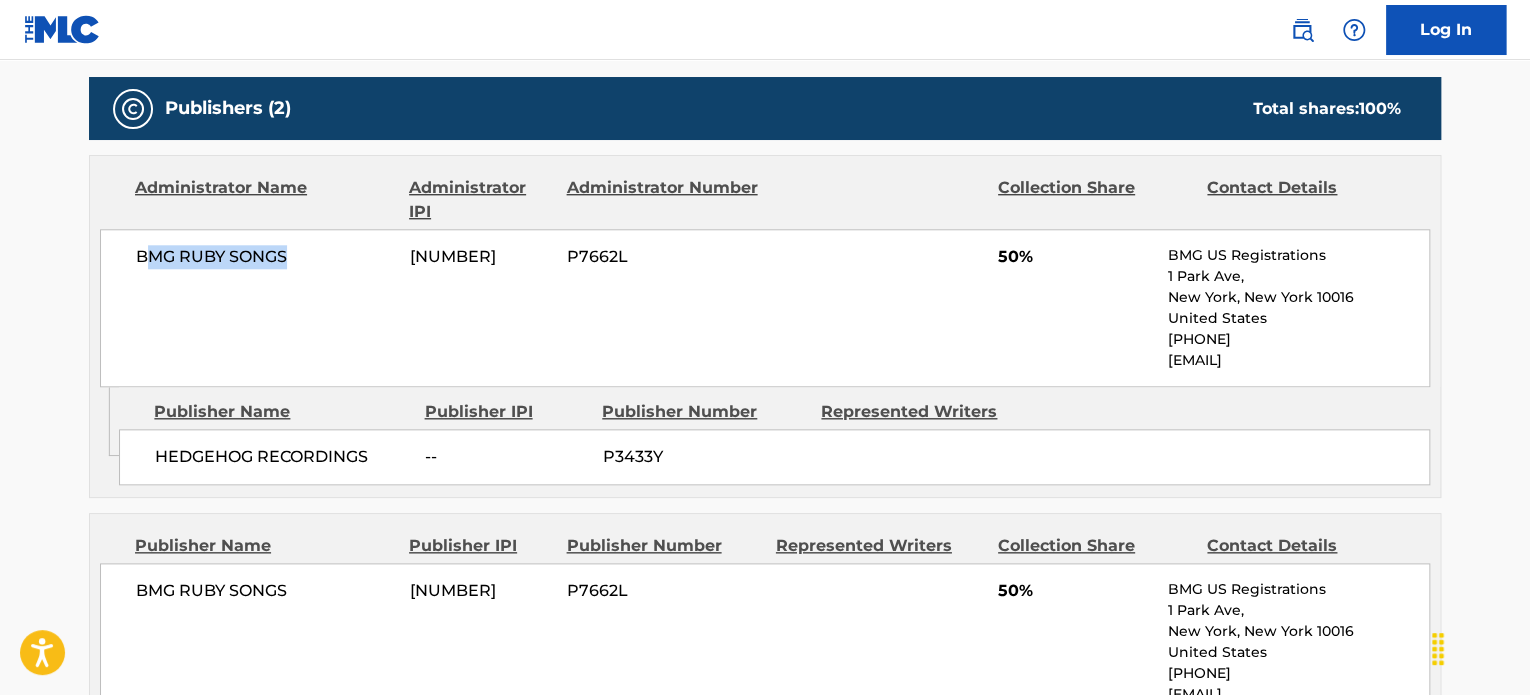 drag, startPoint x: 301, startPoint y: 249, endPoint x: 160, endPoint y: 280, distance: 144.36758 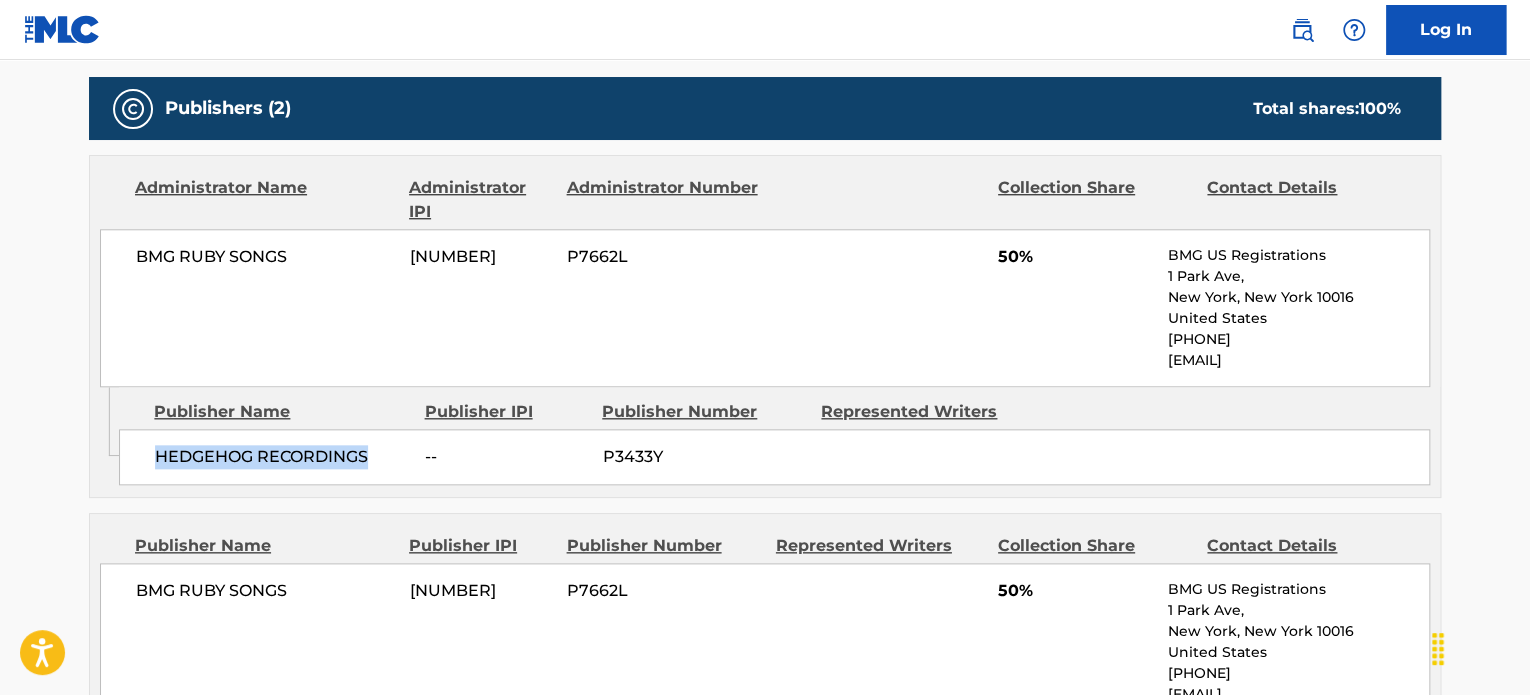 drag, startPoint x: 145, startPoint y: 455, endPoint x: 390, endPoint y: 451, distance: 245.03265 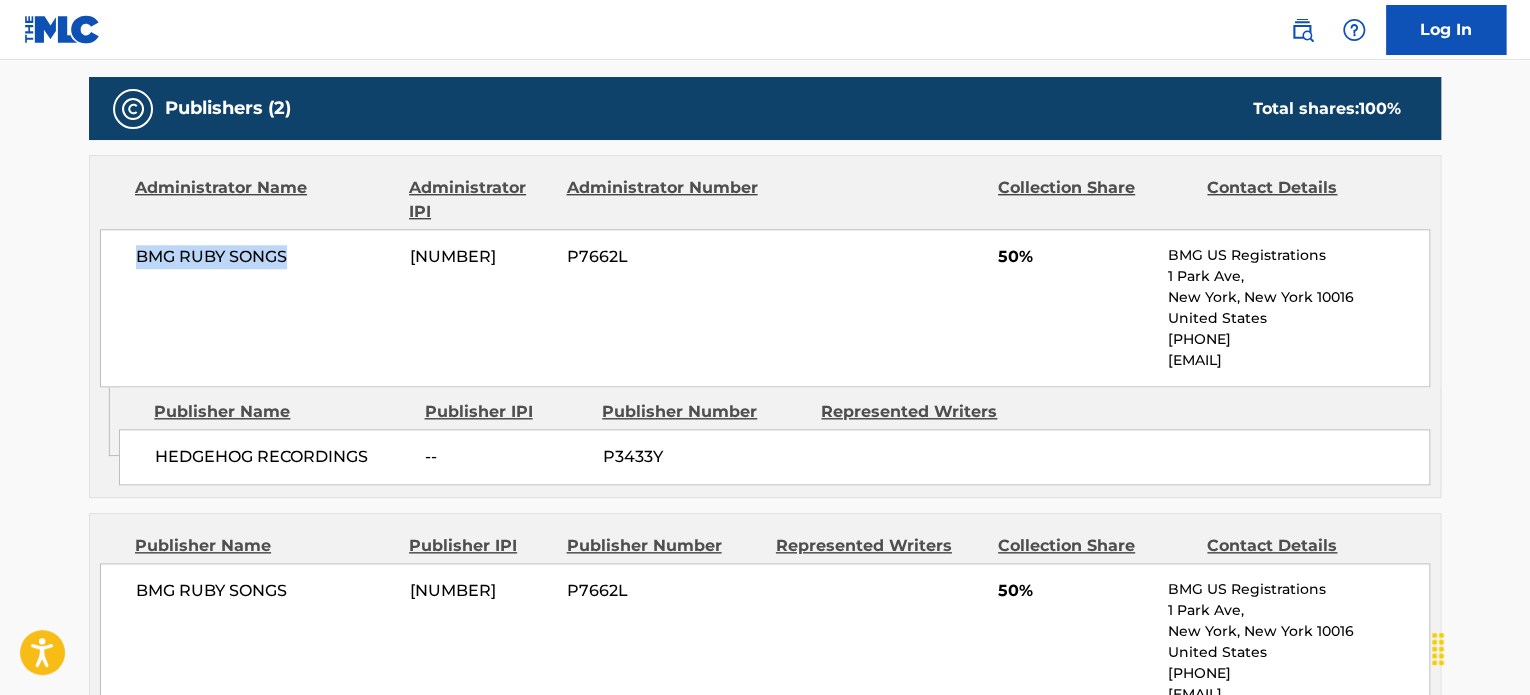 drag, startPoint x: 168, startPoint y: 256, endPoint x: 336, endPoint y: 255, distance: 168.00298 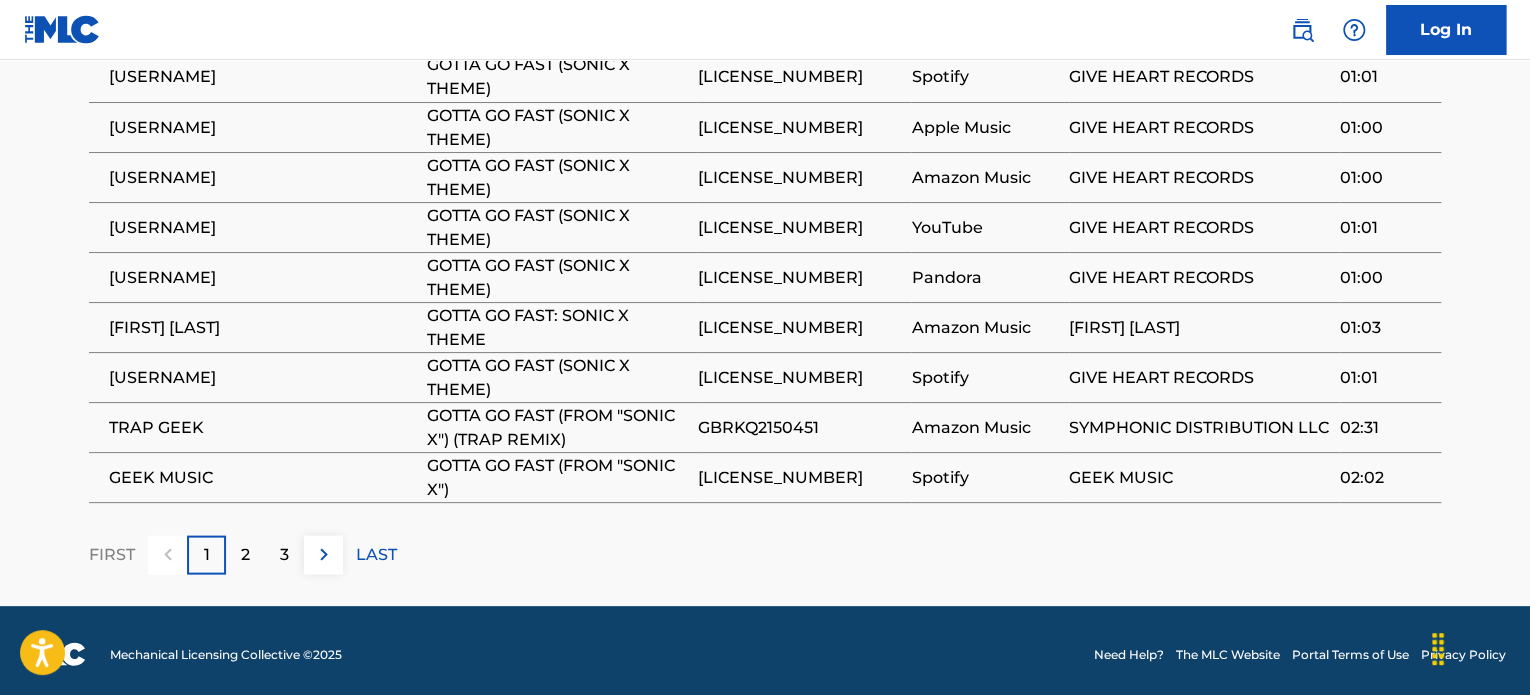 scroll, scrollTop: 1815, scrollLeft: 0, axis: vertical 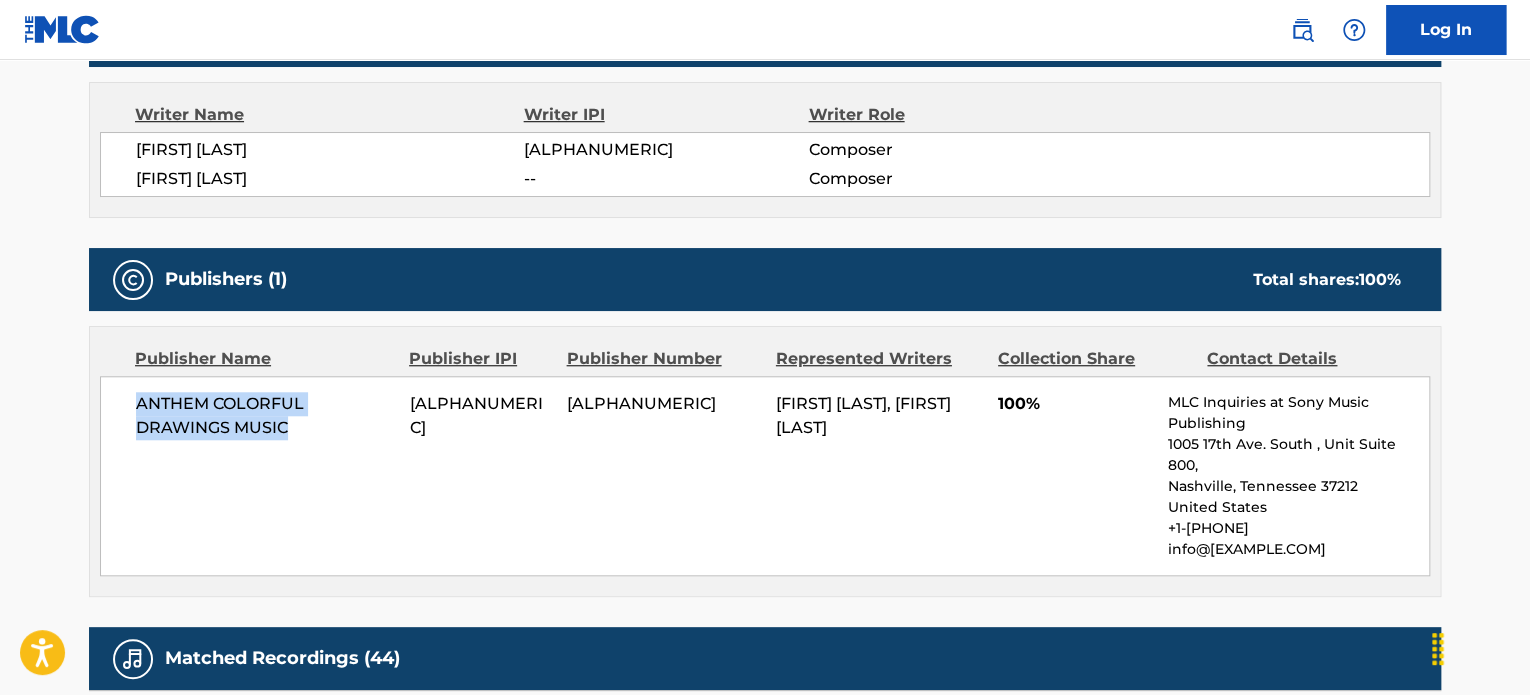 drag, startPoint x: 292, startPoint y: 421, endPoint x: 138, endPoint y: 402, distance: 155.16765 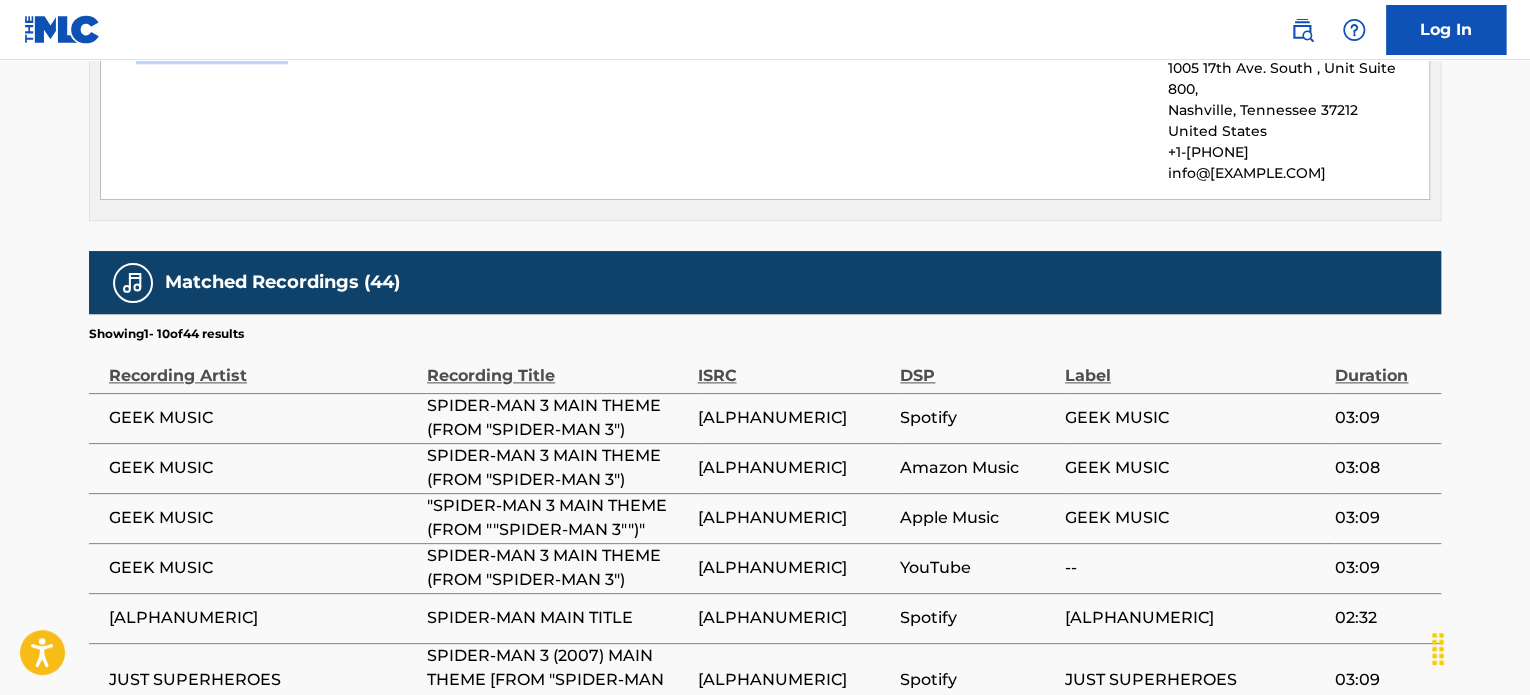 scroll, scrollTop: 796, scrollLeft: 0, axis: vertical 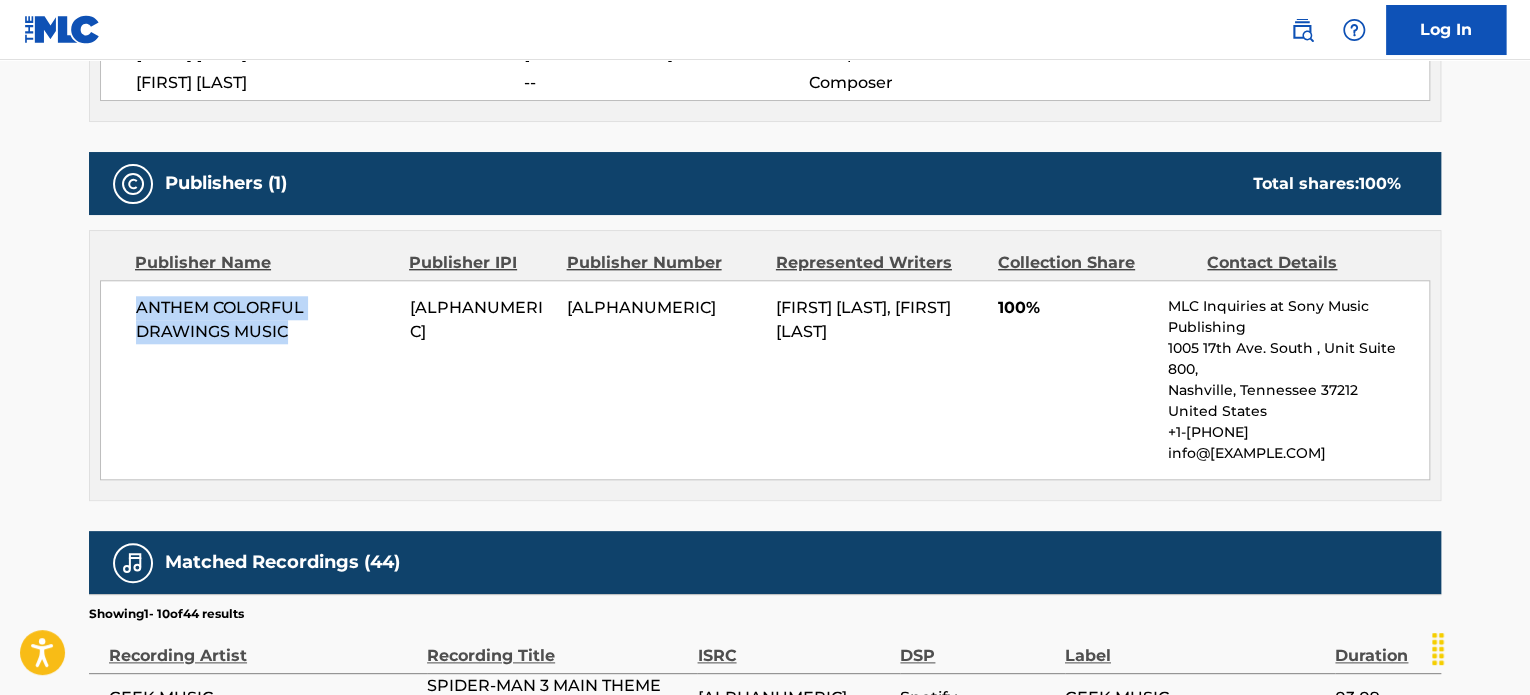copy on "ANTHEM COLORFUL DRAWINGS MUSIC" 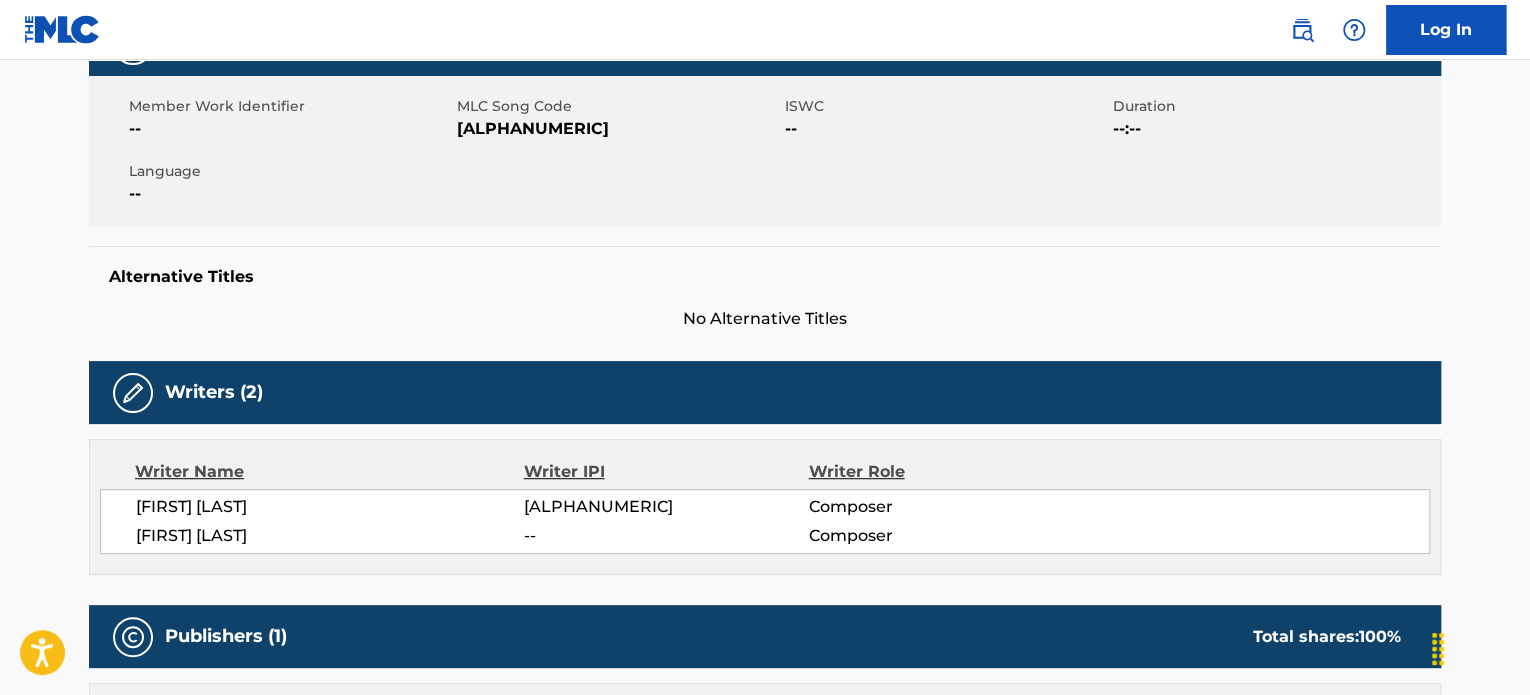 scroll, scrollTop: 500, scrollLeft: 0, axis: vertical 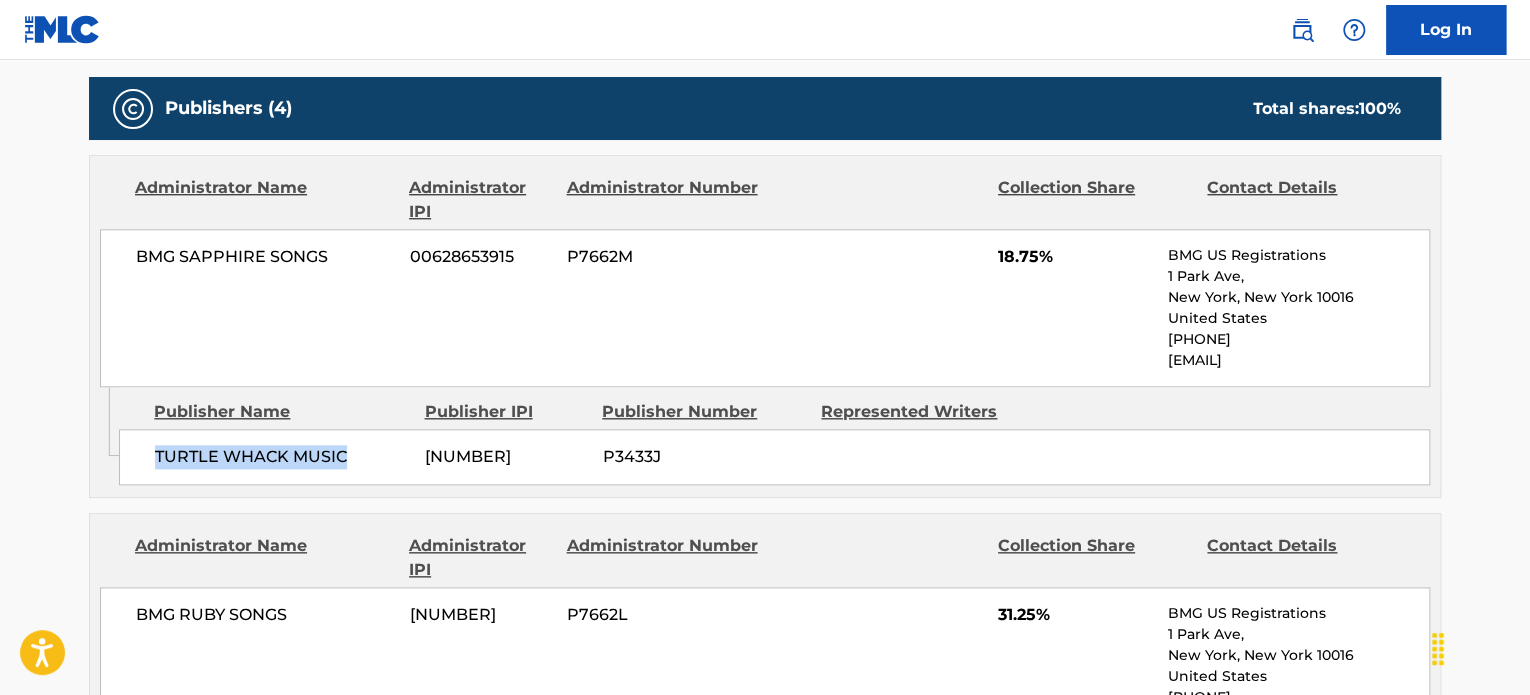 drag, startPoint x: 349, startPoint y: 448, endPoint x: 149, endPoint y: 465, distance: 200.7212 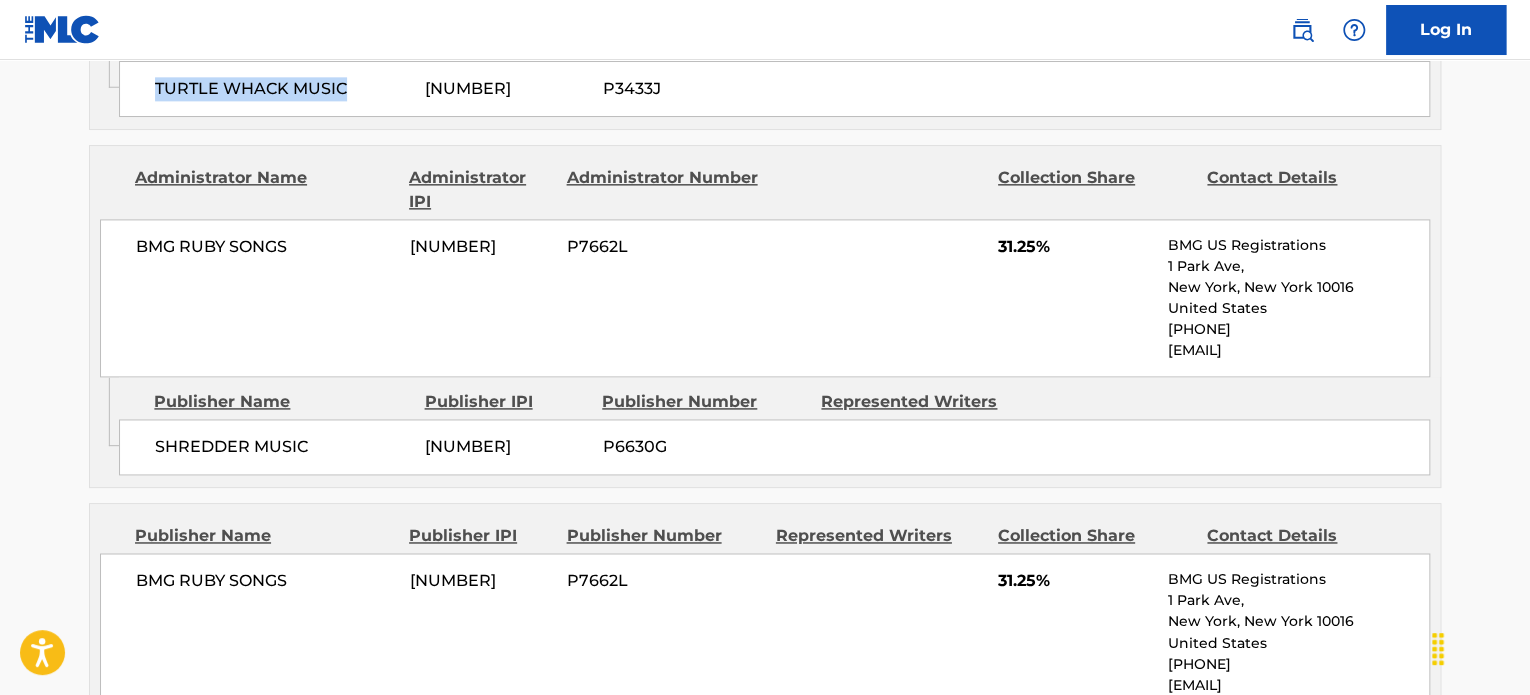 scroll, scrollTop: 1300, scrollLeft: 0, axis: vertical 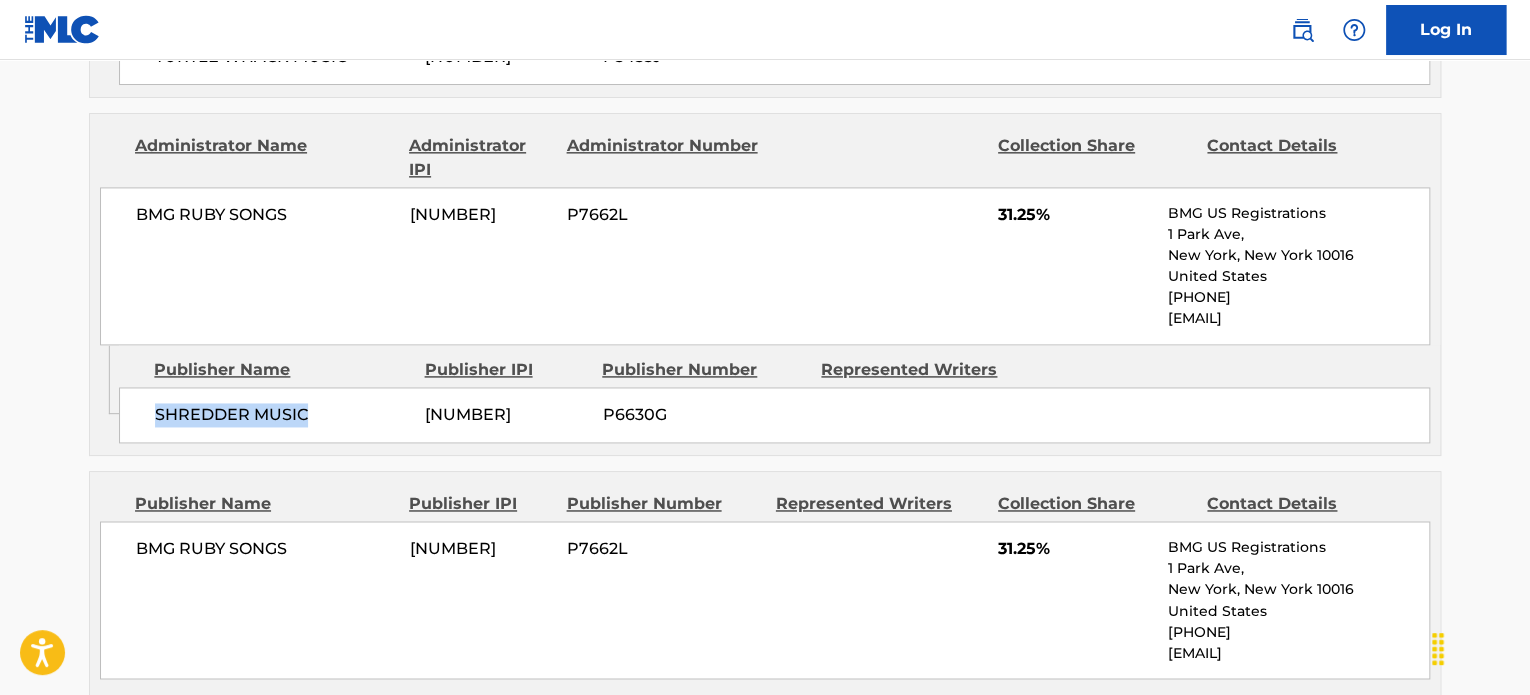 drag, startPoint x: 322, startPoint y: 408, endPoint x: 142, endPoint y: 421, distance: 180.46883 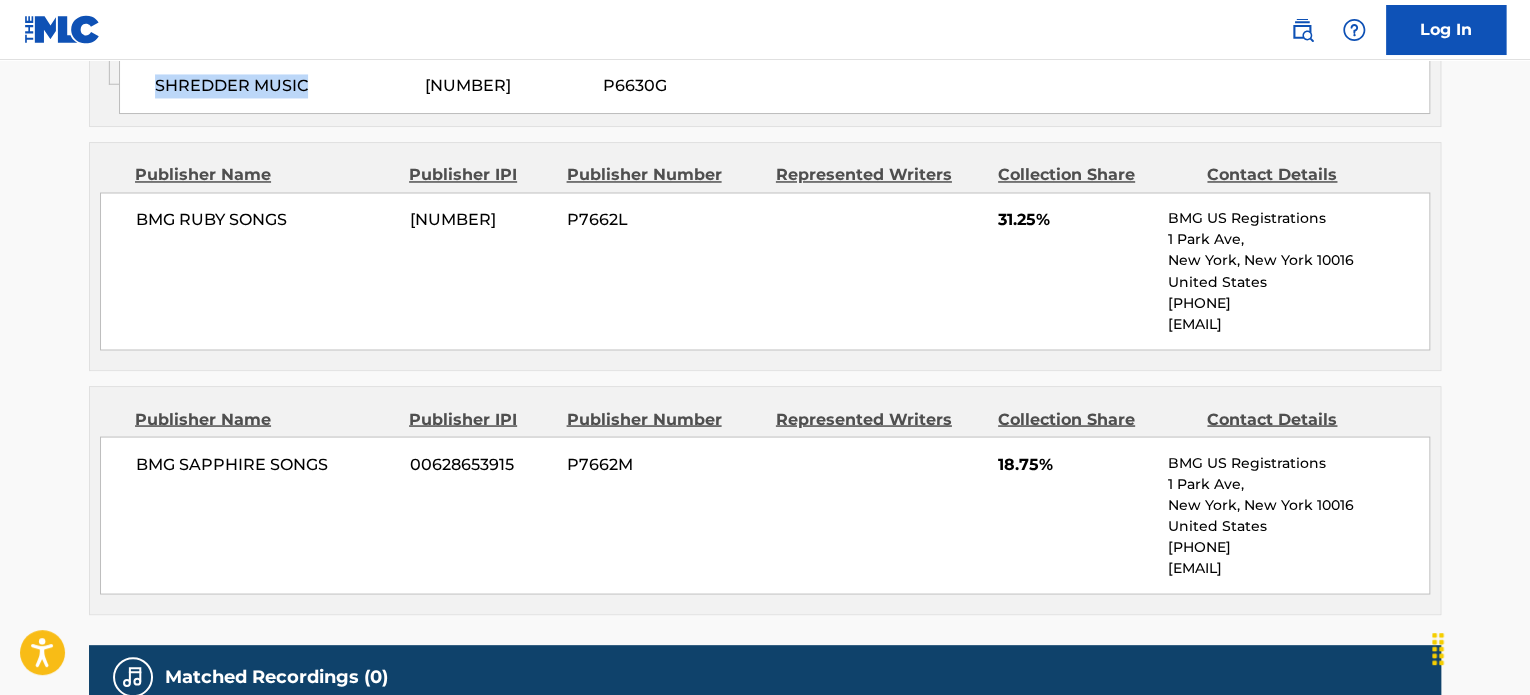 scroll, scrollTop: 1600, scrollLeft: 0, axis: vertical 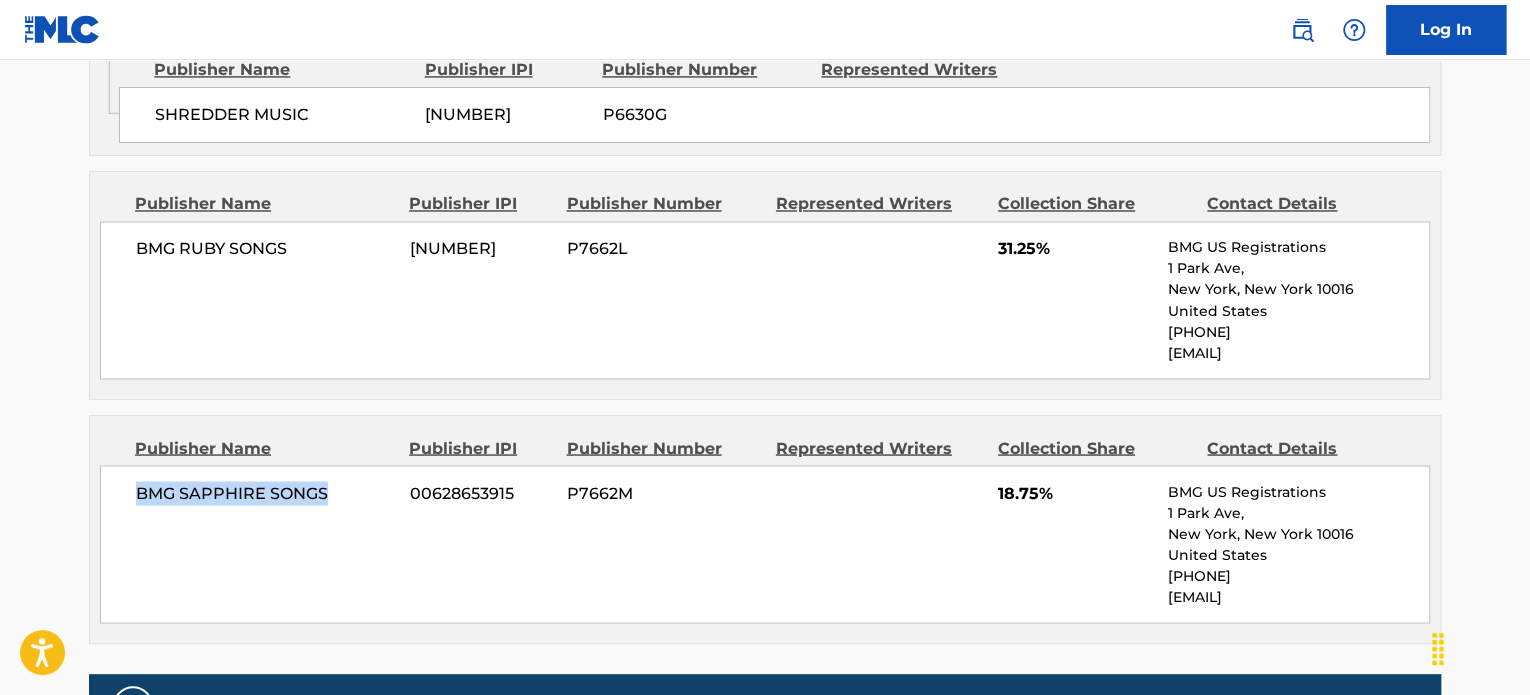 drag, startPoint x: 331, startPoint y: 492, endPoint x: 127, endPoint y: 495, distance: 204.02206 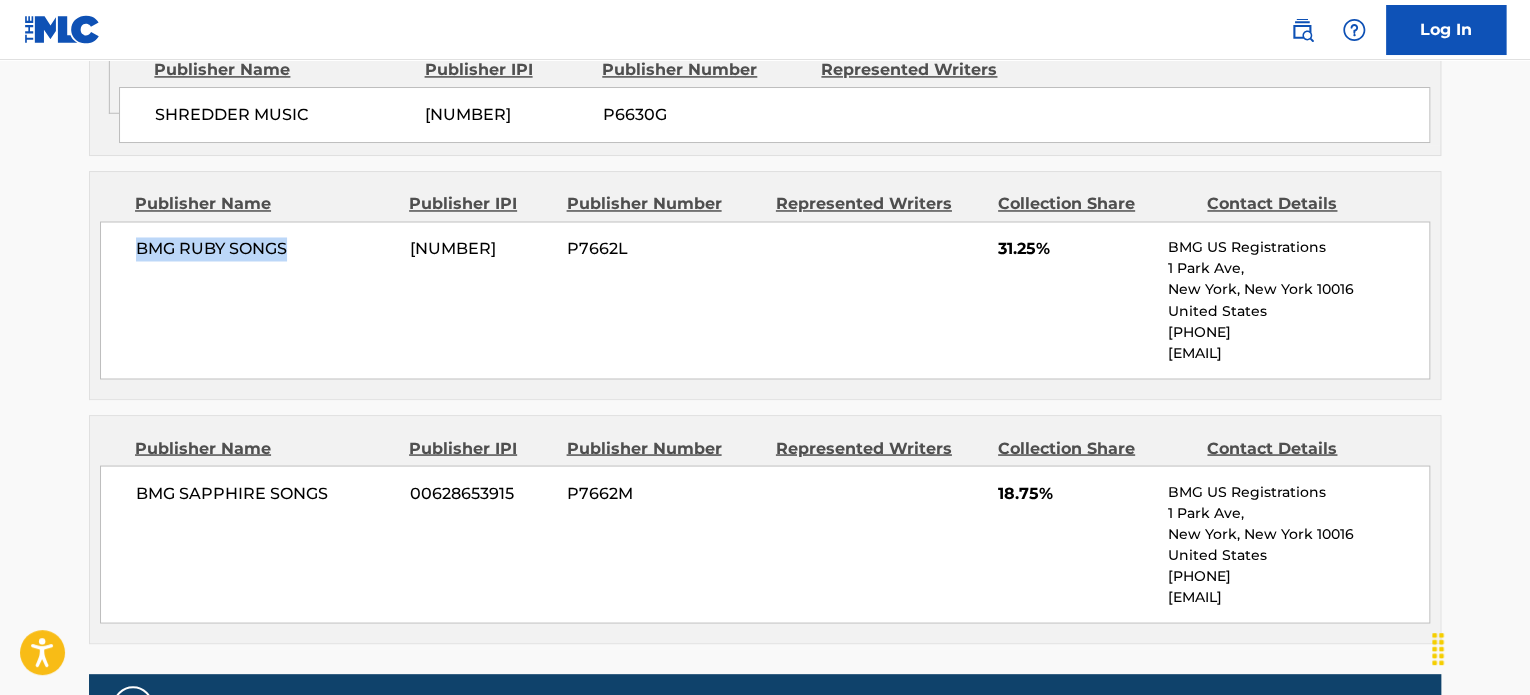 drag, startPoint x: 298, startPoint y: 235, endPoint x: 122, endPoint y: 257, distance: 177.36967 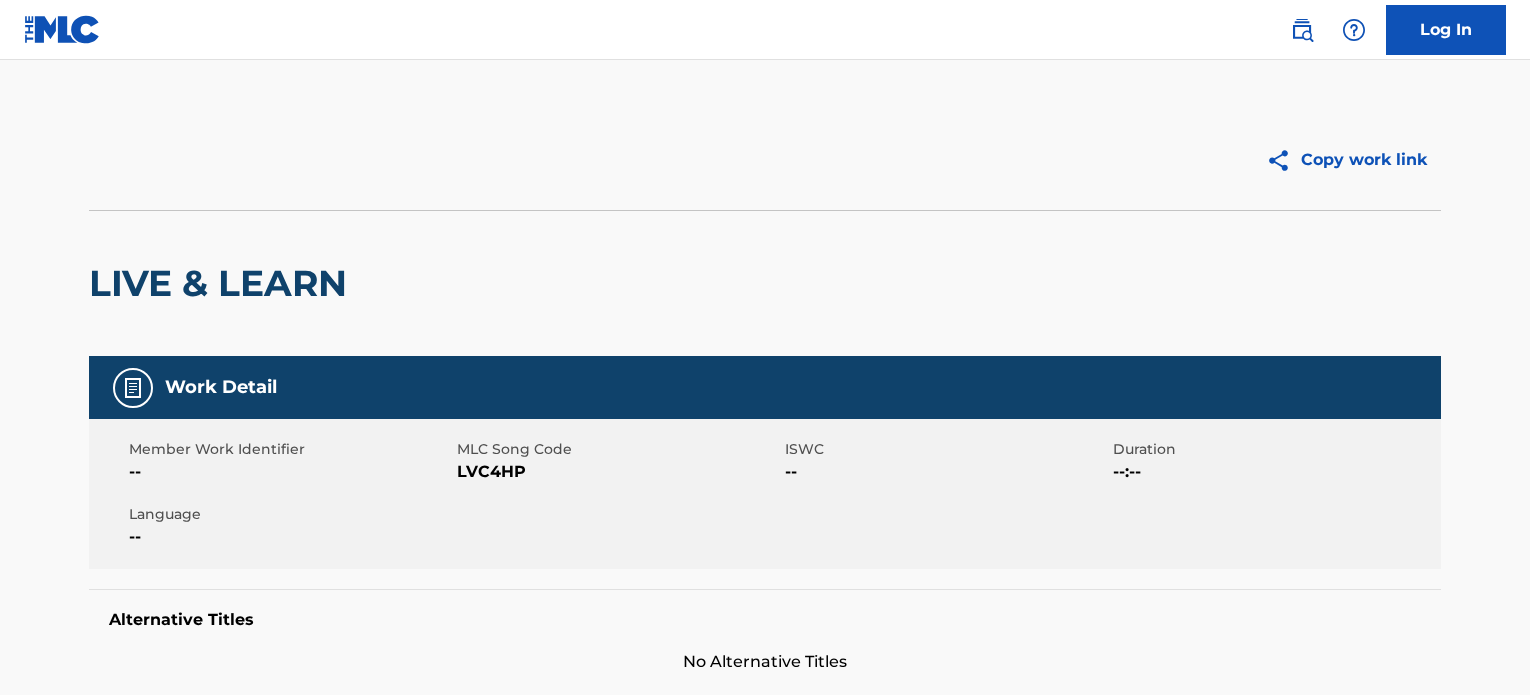 scroll, scrollTop: 0, scrollLeft: 0, axis: both 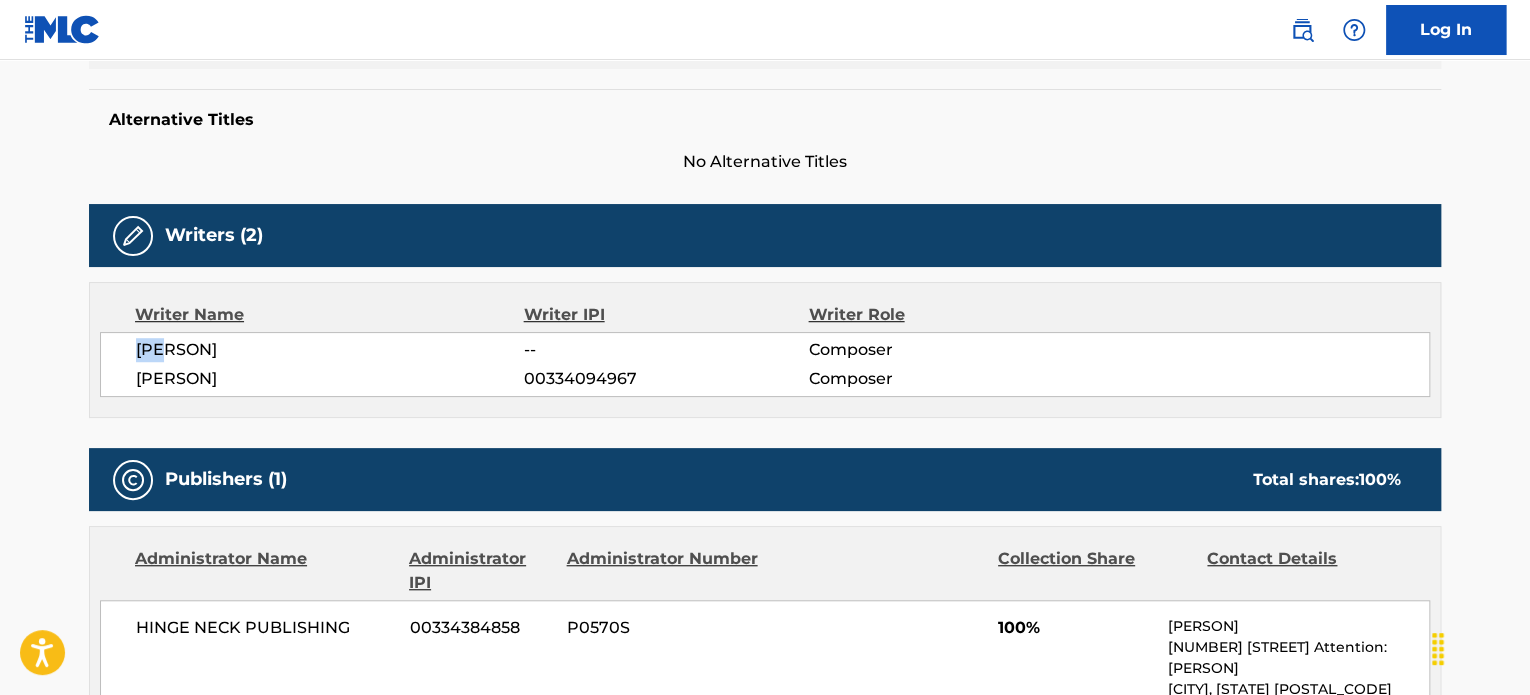 drag, startPoint x: 164, startPoint y: 348, endPoint x: 136, endPoint y: 348, distance: 28 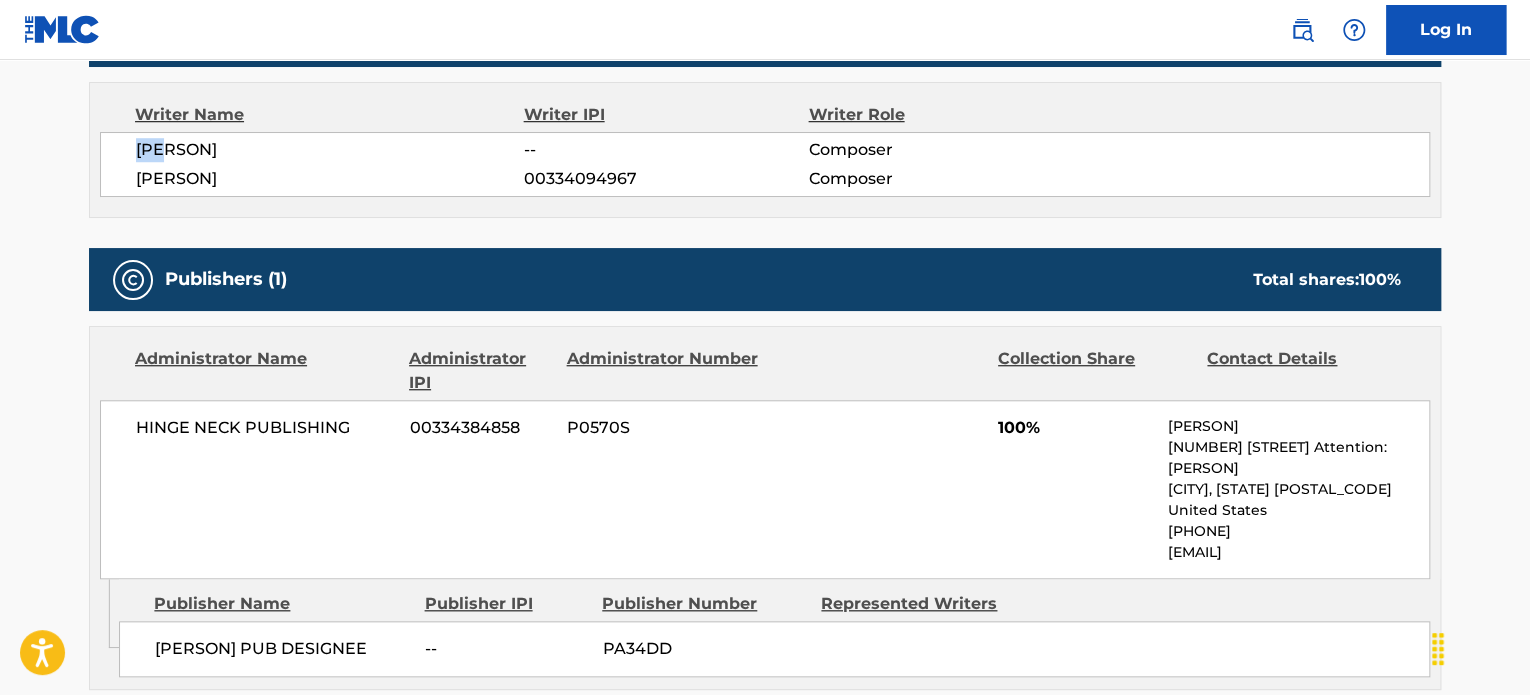 scroll, scrollTop: 900, scrollLeft: 0, axis: vertical 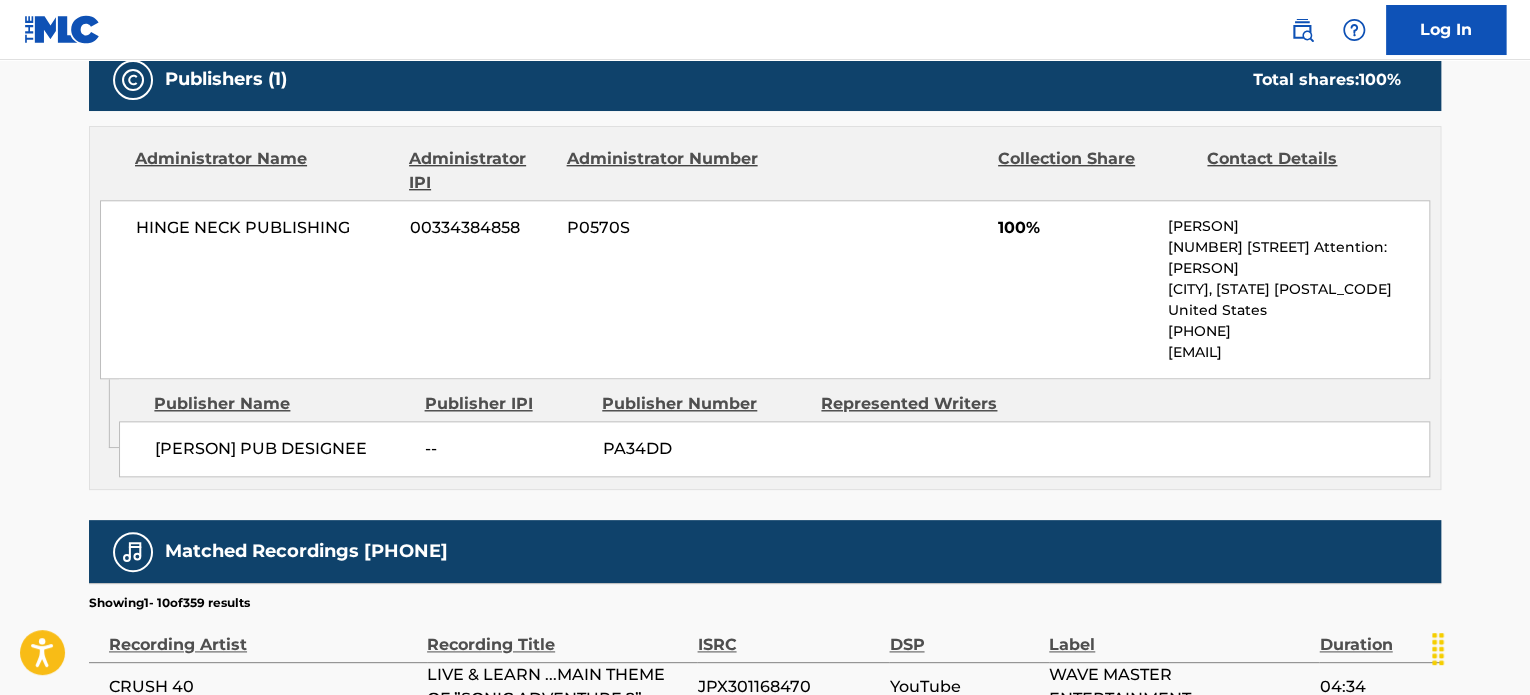 drag, startPoint x: 271, startPoint y: 474, endPoint x: 150, endPoint y: 446, distance: 124.197426 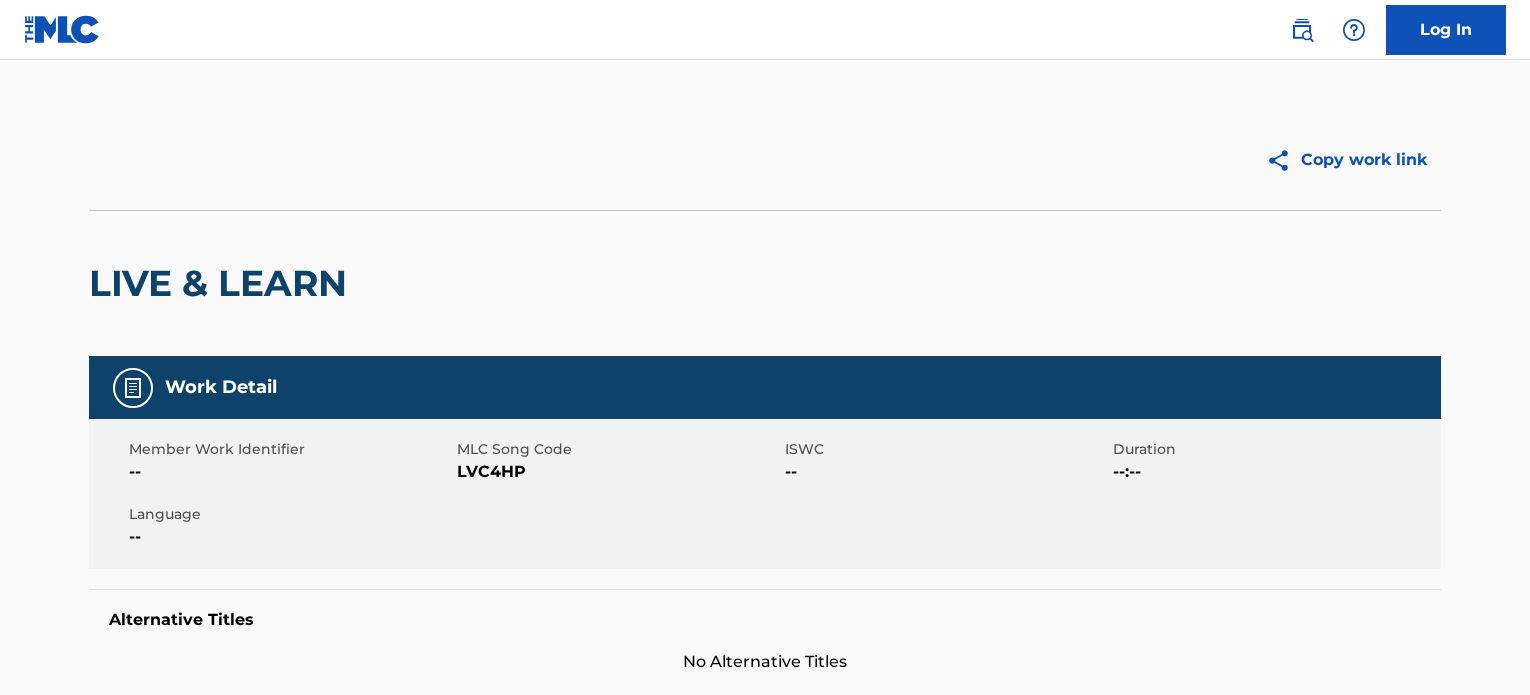 scroll, scrollTop: 0, scrollLeft: 0, axis: both 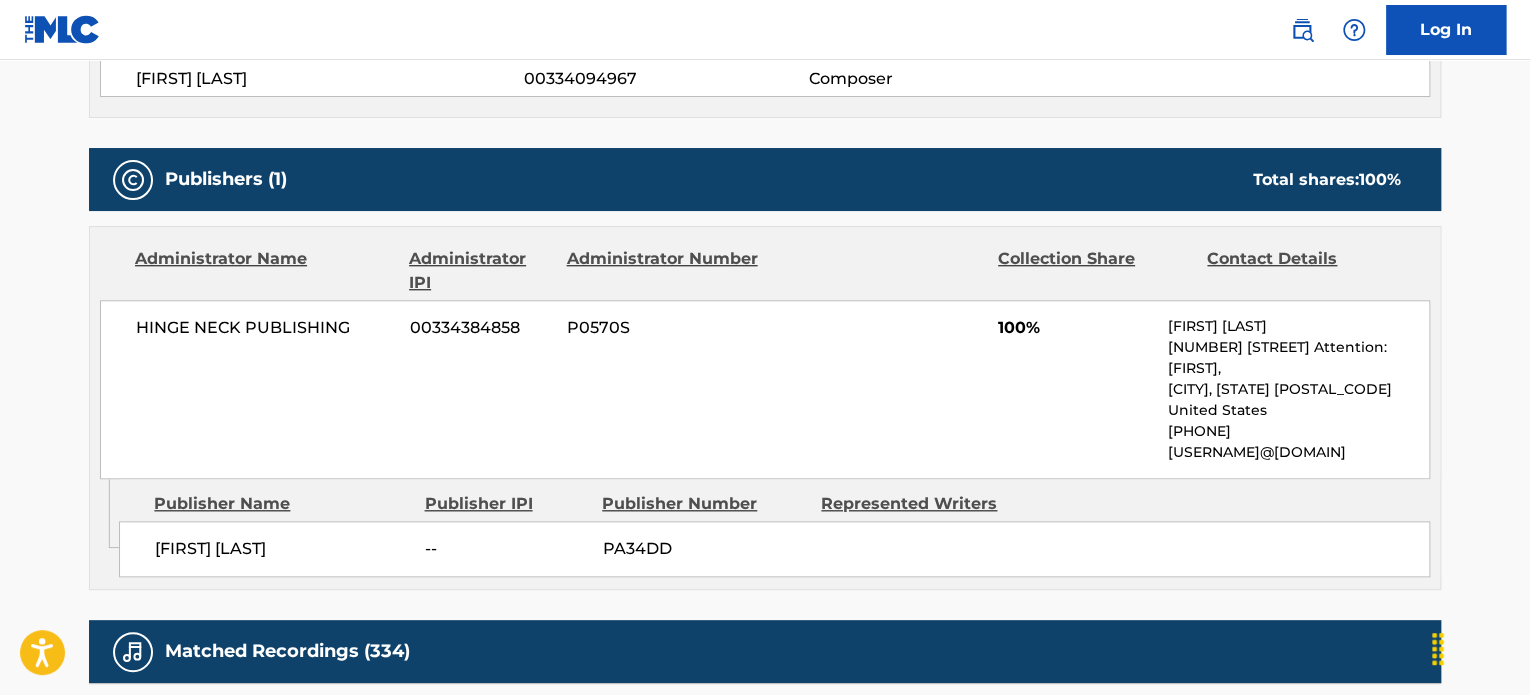drag, startPoint x: 243, startPoint y: 575, endPoint x: 136, endPoint y: 550, distance: 109.88175 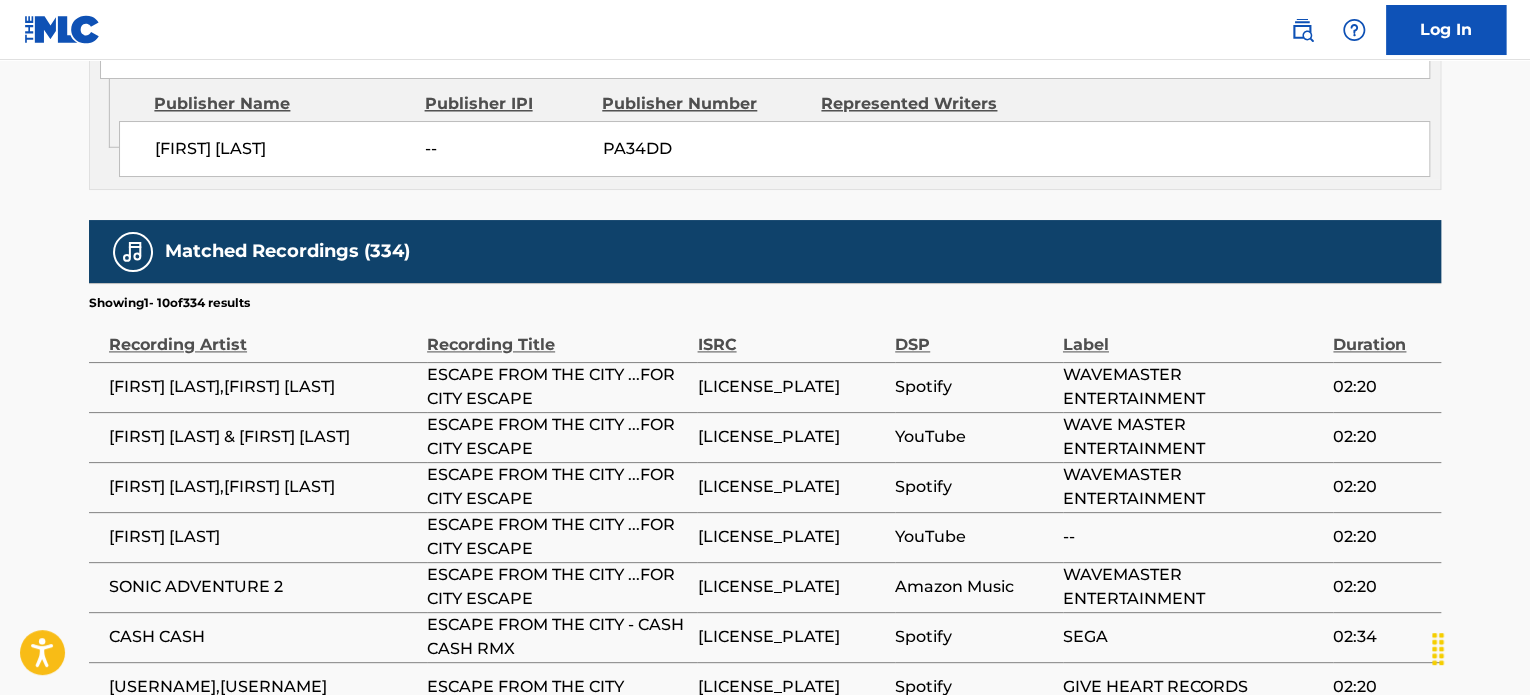 scroll, scrollTop: 600, scrollLeft: 0, axis: vertical 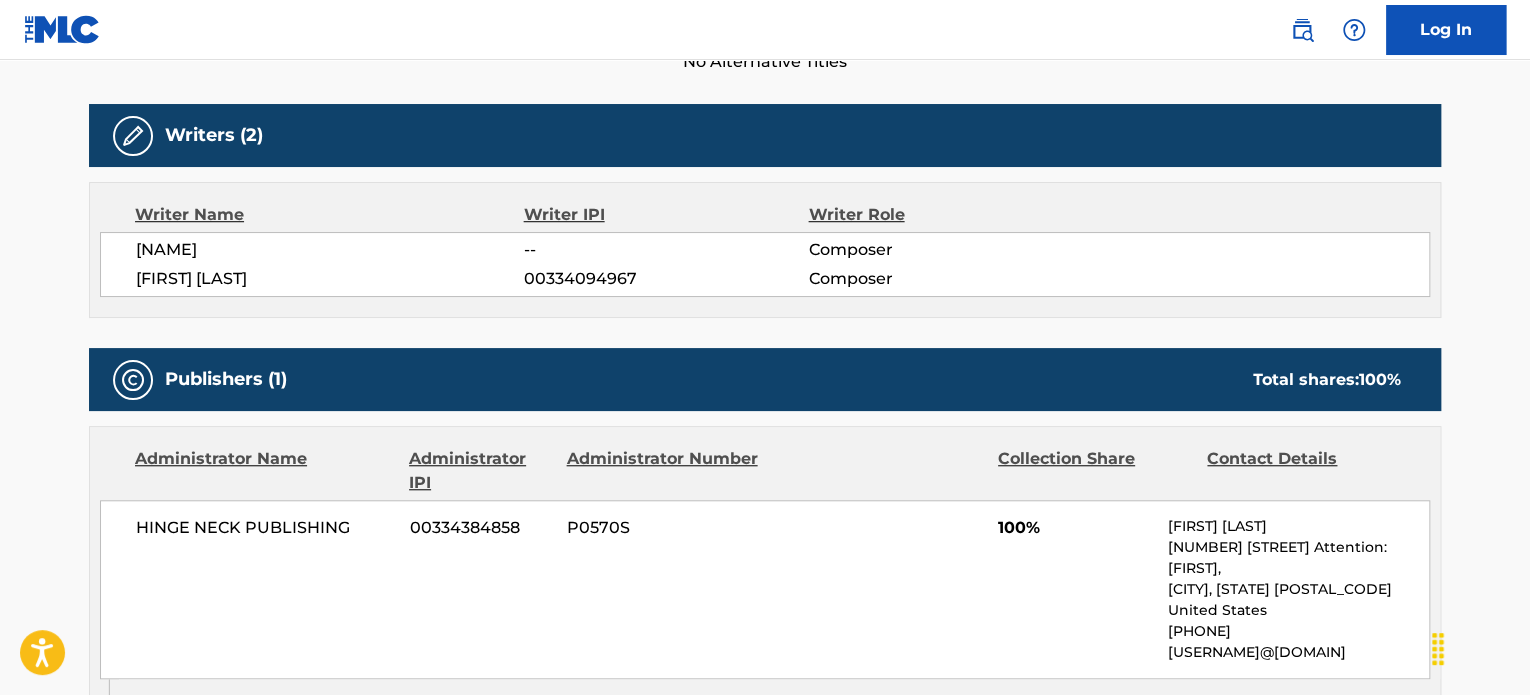 drag, startPoint x: 264, startPoint y: 252, endPoint x: 125, endPoint y: 253, distance: 139.0036 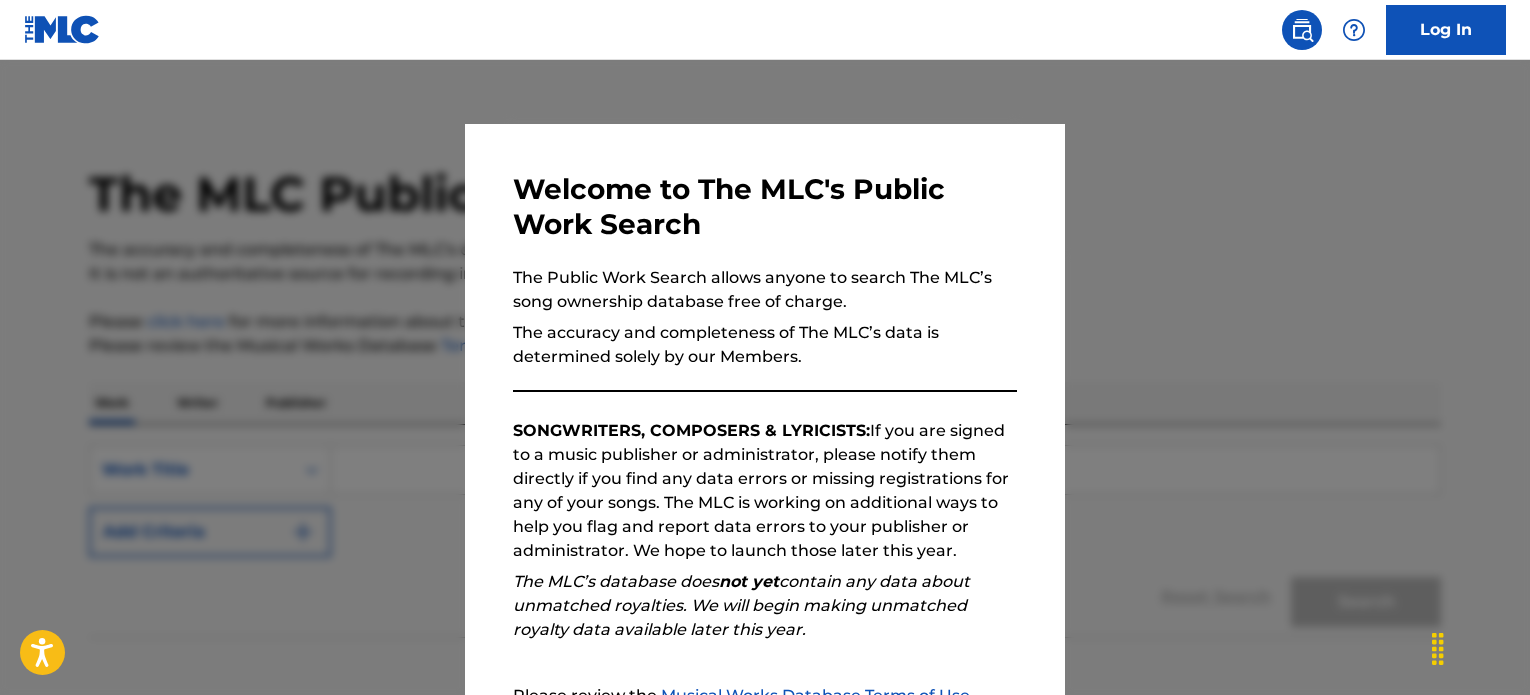 scroll, scrollTop: 0, scrollLeft: 0, axis: both 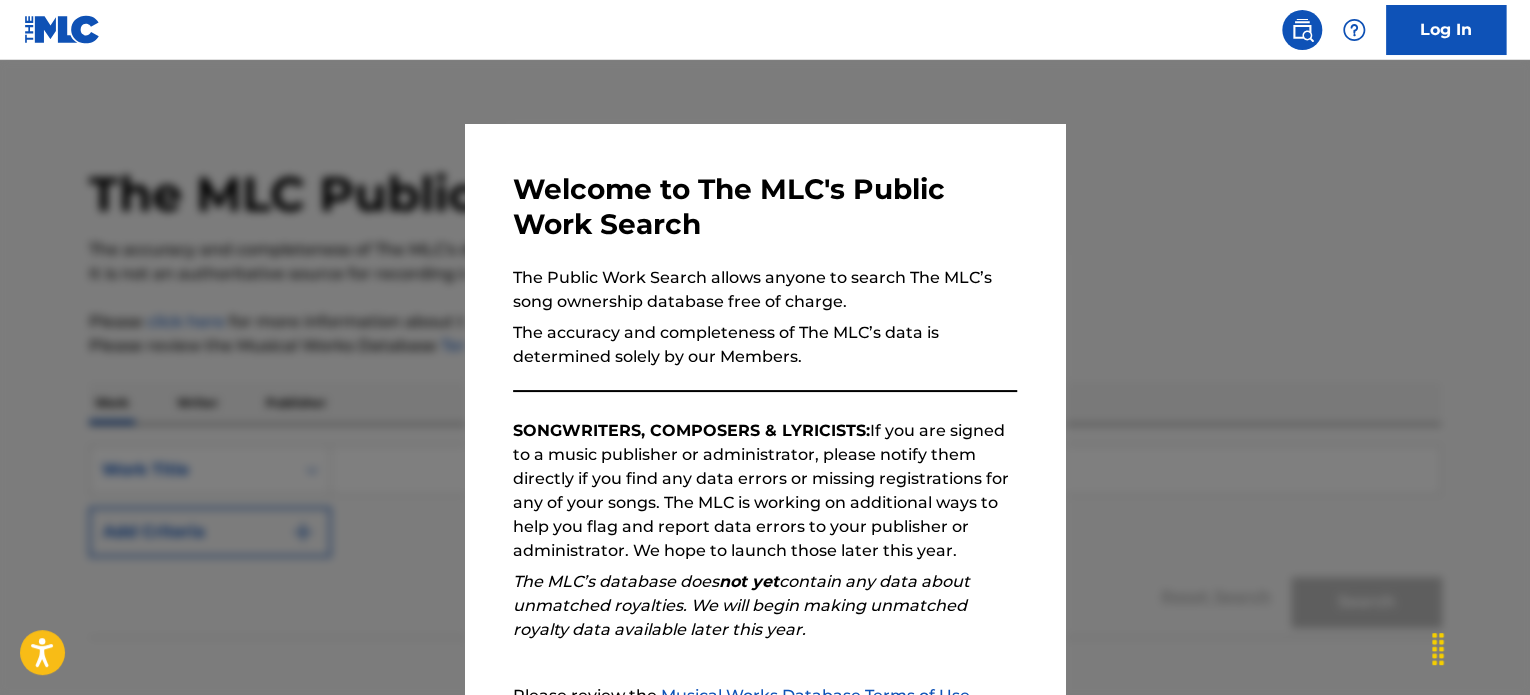 click on "The Public Work Search allows anyone to search The MLC’s song ownership database free of charge." at bounding box center (765, 290) 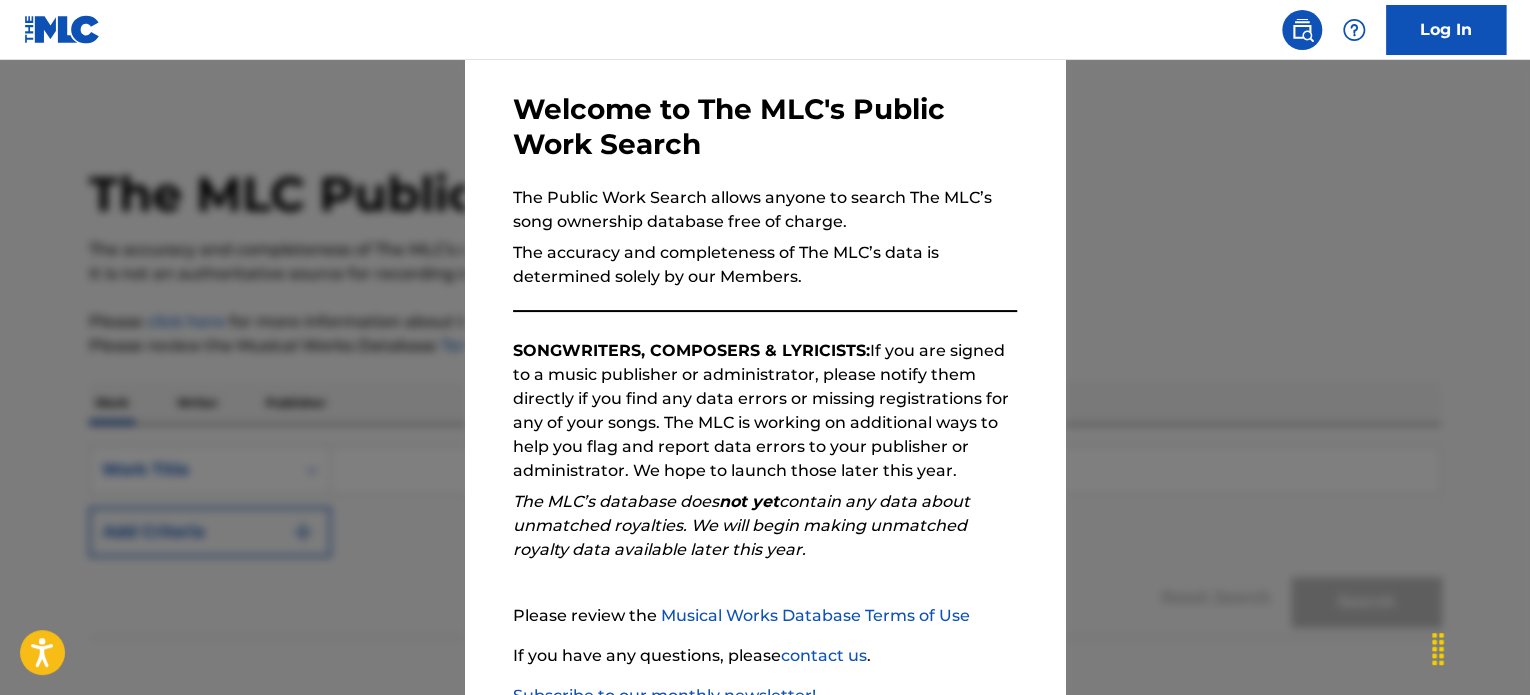 scroll, scrollTop: 220, scrollLeft: 0, axis: vertical 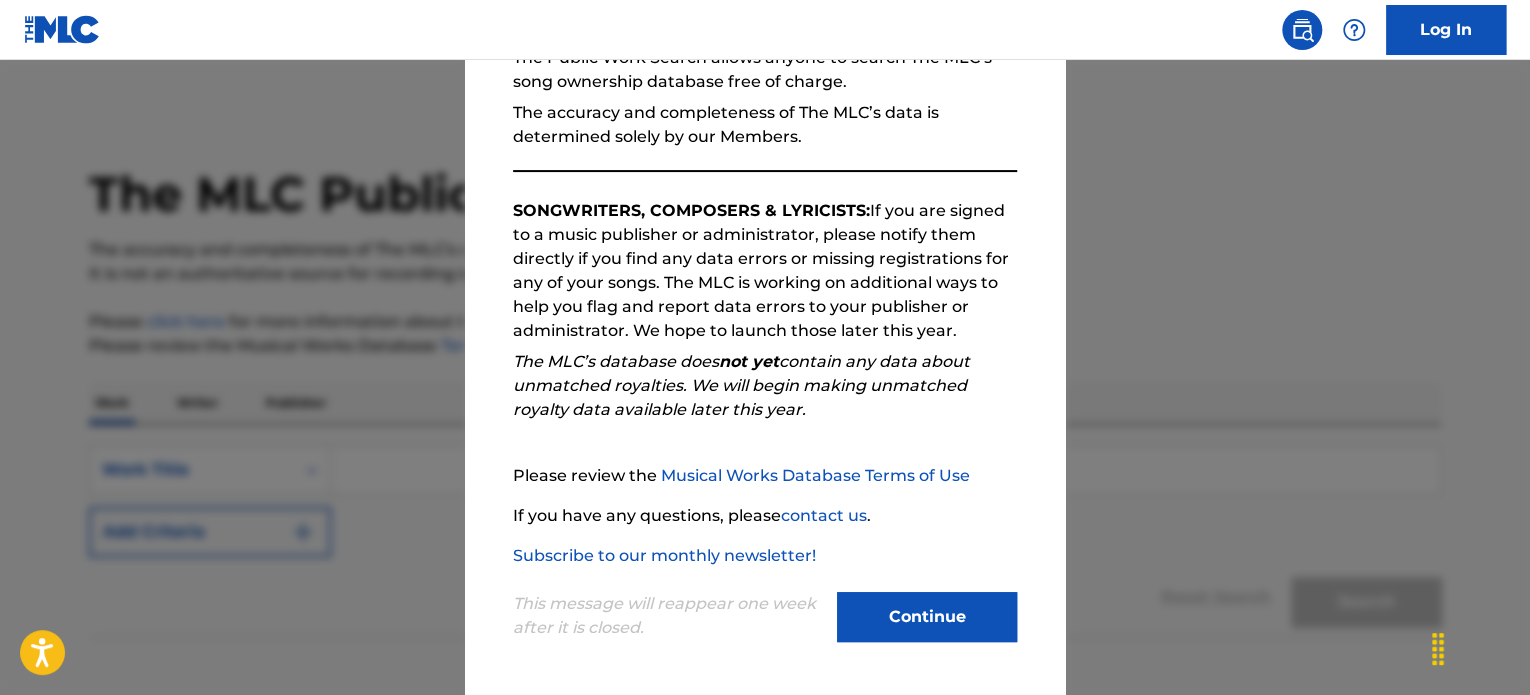 click on "Continue" at bounding box center (927, 617) 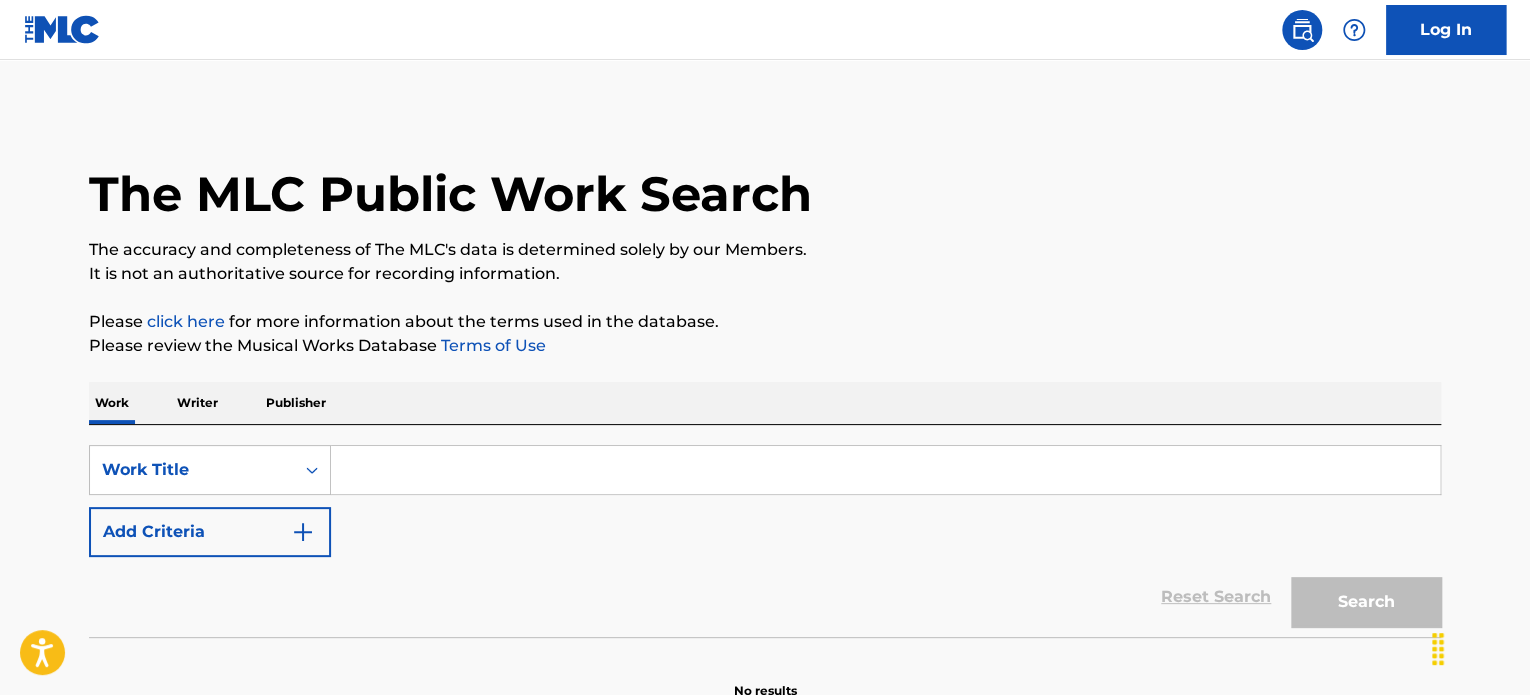 click at bounding box center (885, 470) 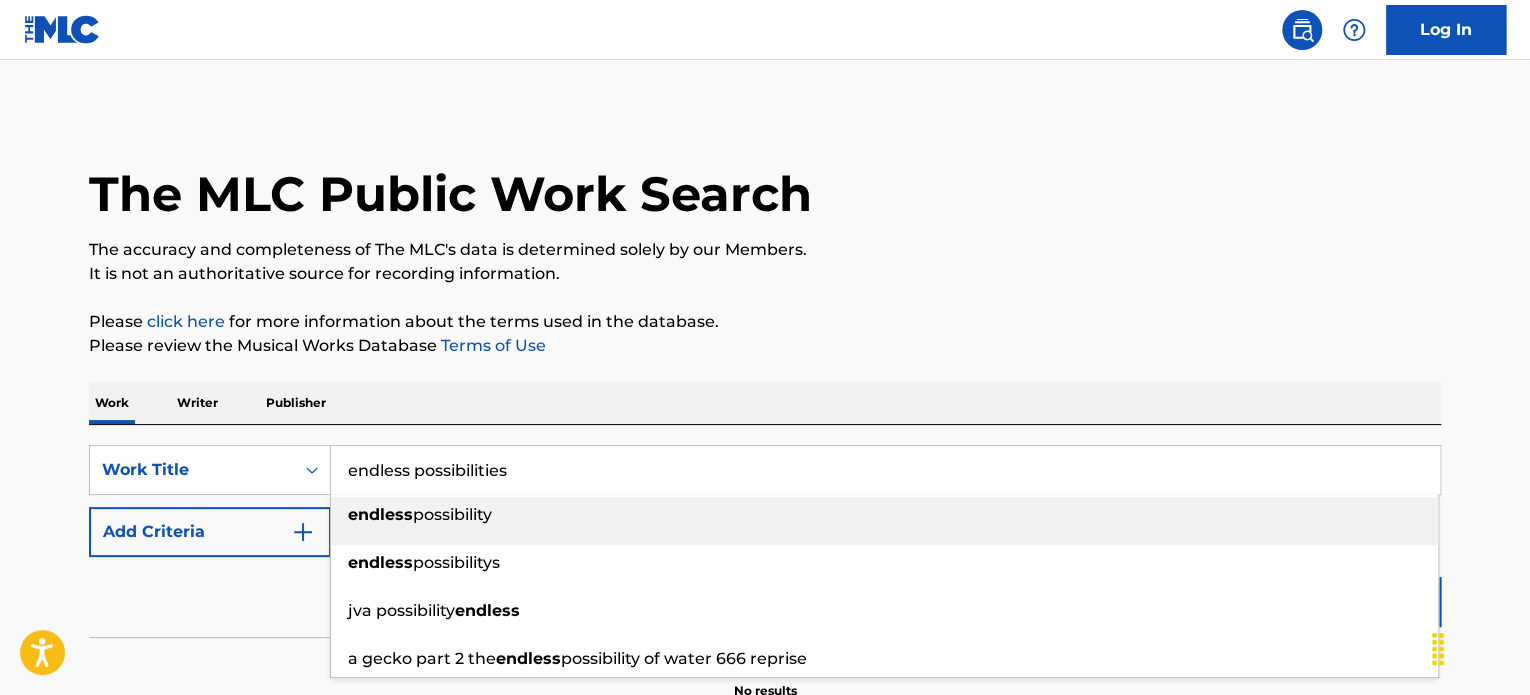 click on "possibility" at bounding box center [452, 514] 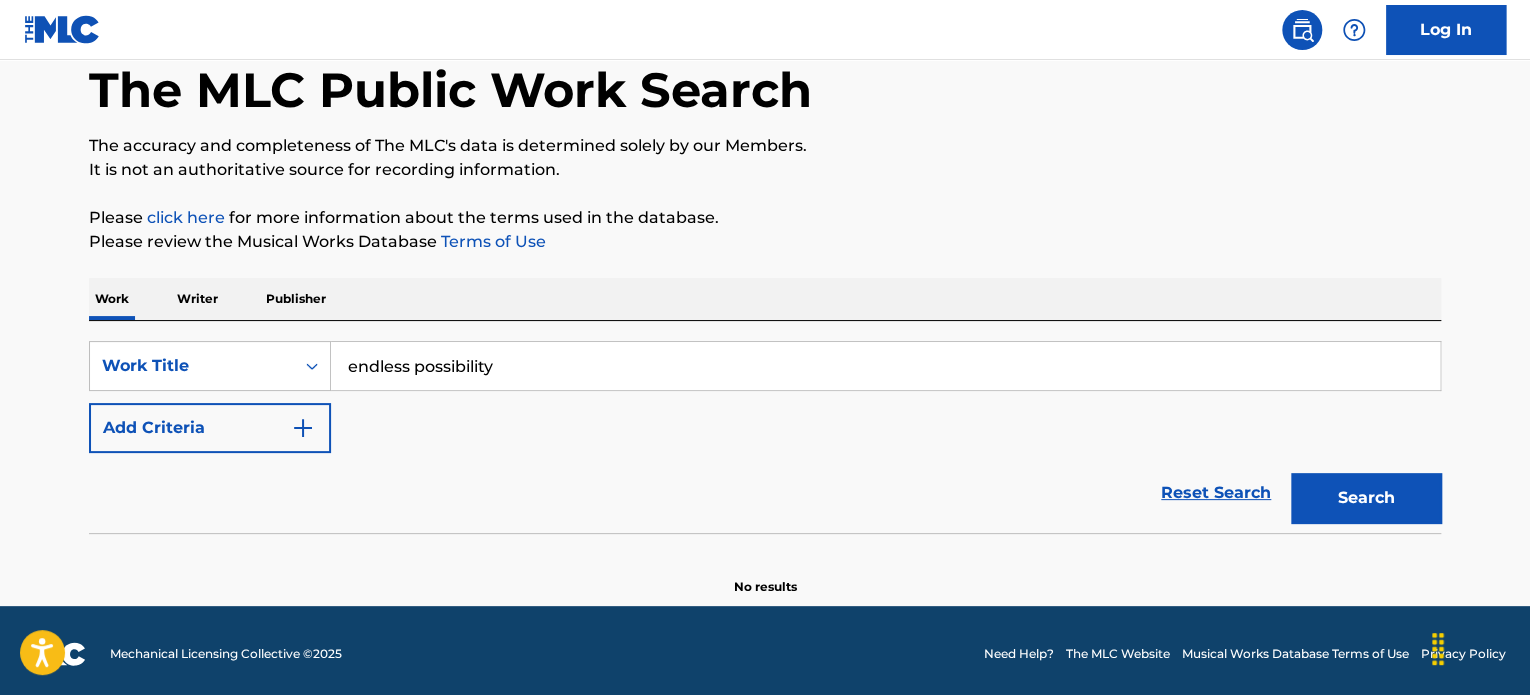 scroll, scrollTop: 110, scrollLeft: 0, axis: vertical 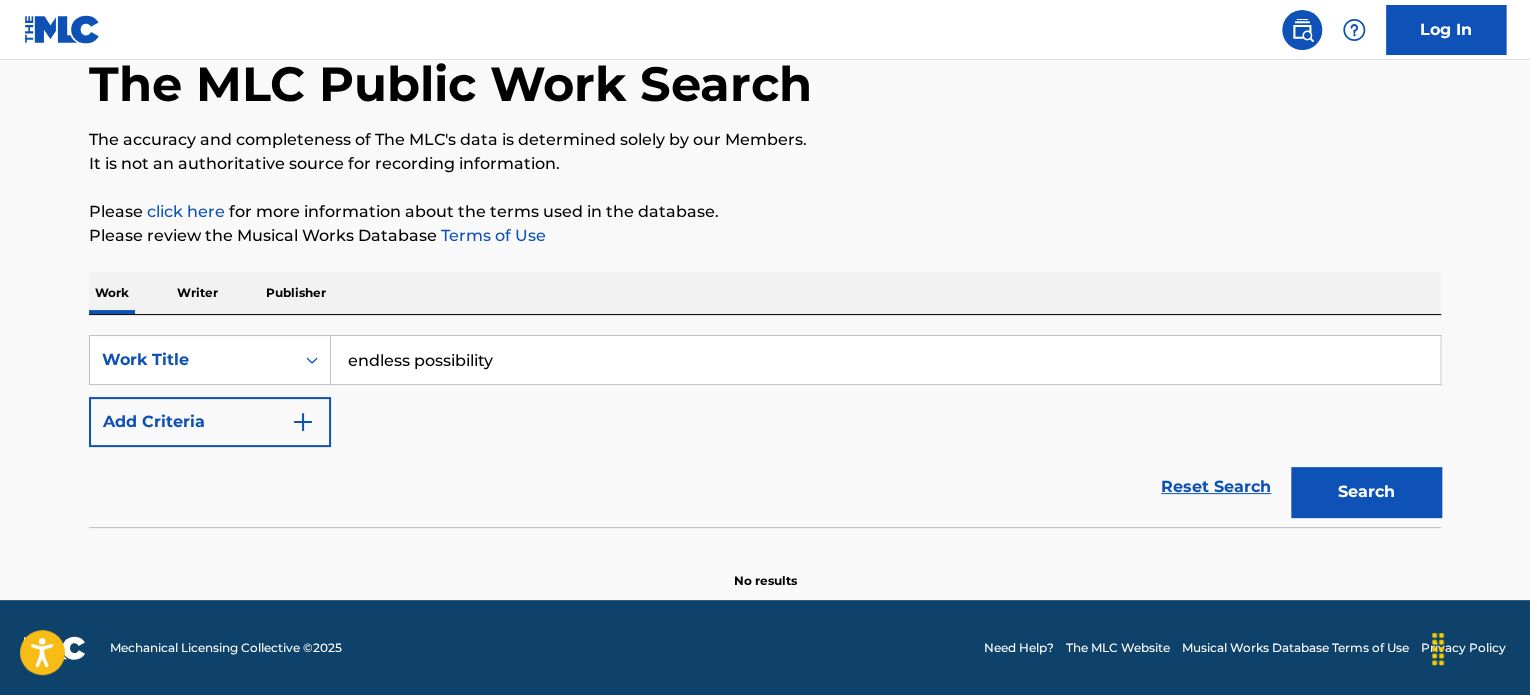click on "Search" at bounding box center [1366, 492] 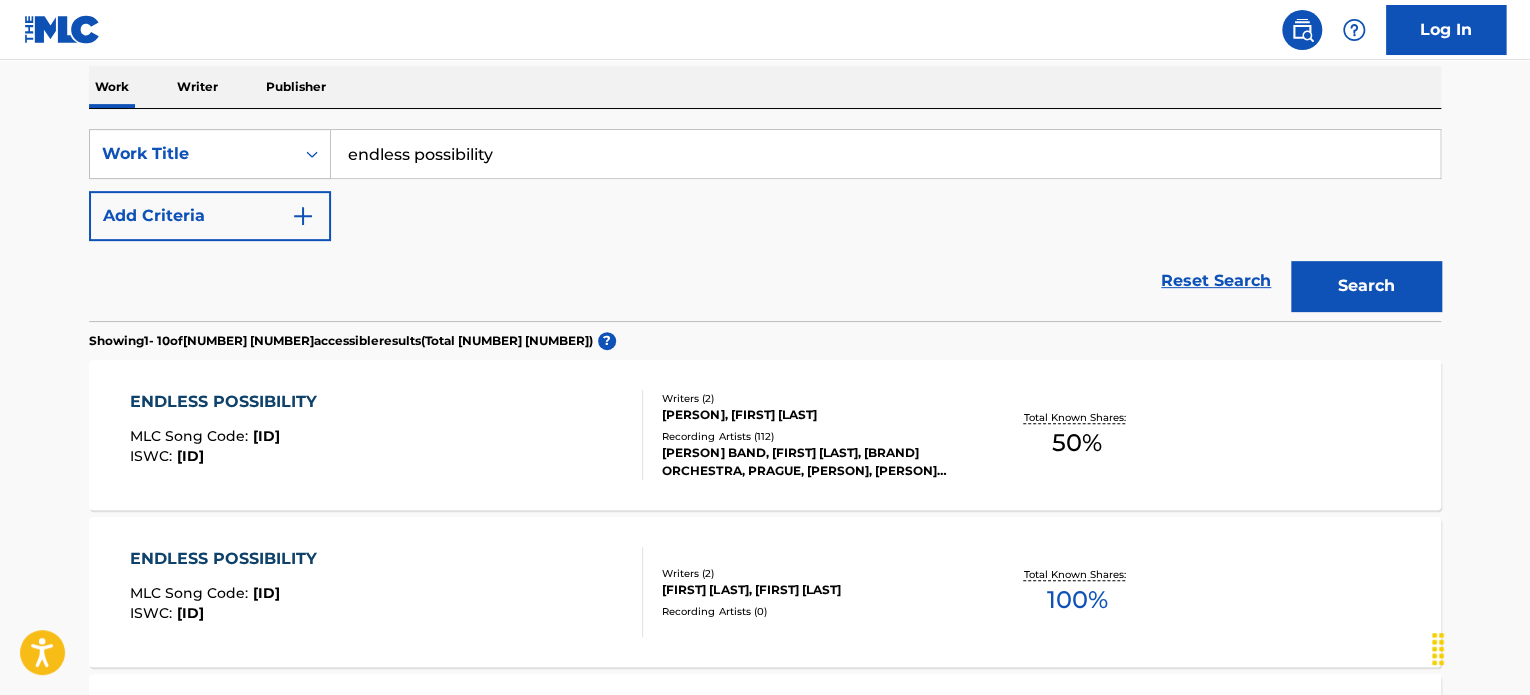 scroll, scrollTop: 376, scrollLeft: 0, axis: vertical 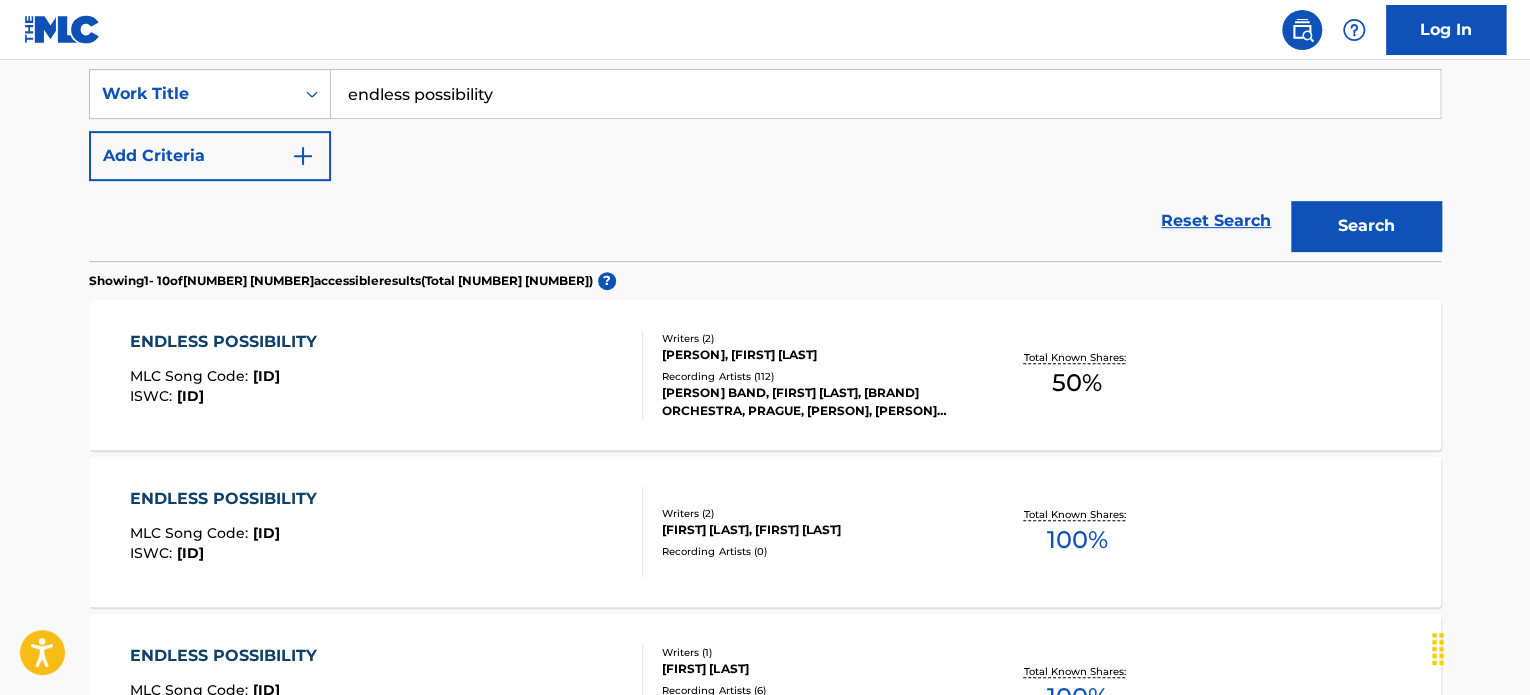 click on "ENDLESS POSSIBILITY MLC Song Code : EA0MIZ ISWC : T9028199420" at bounding box center (387, 375) 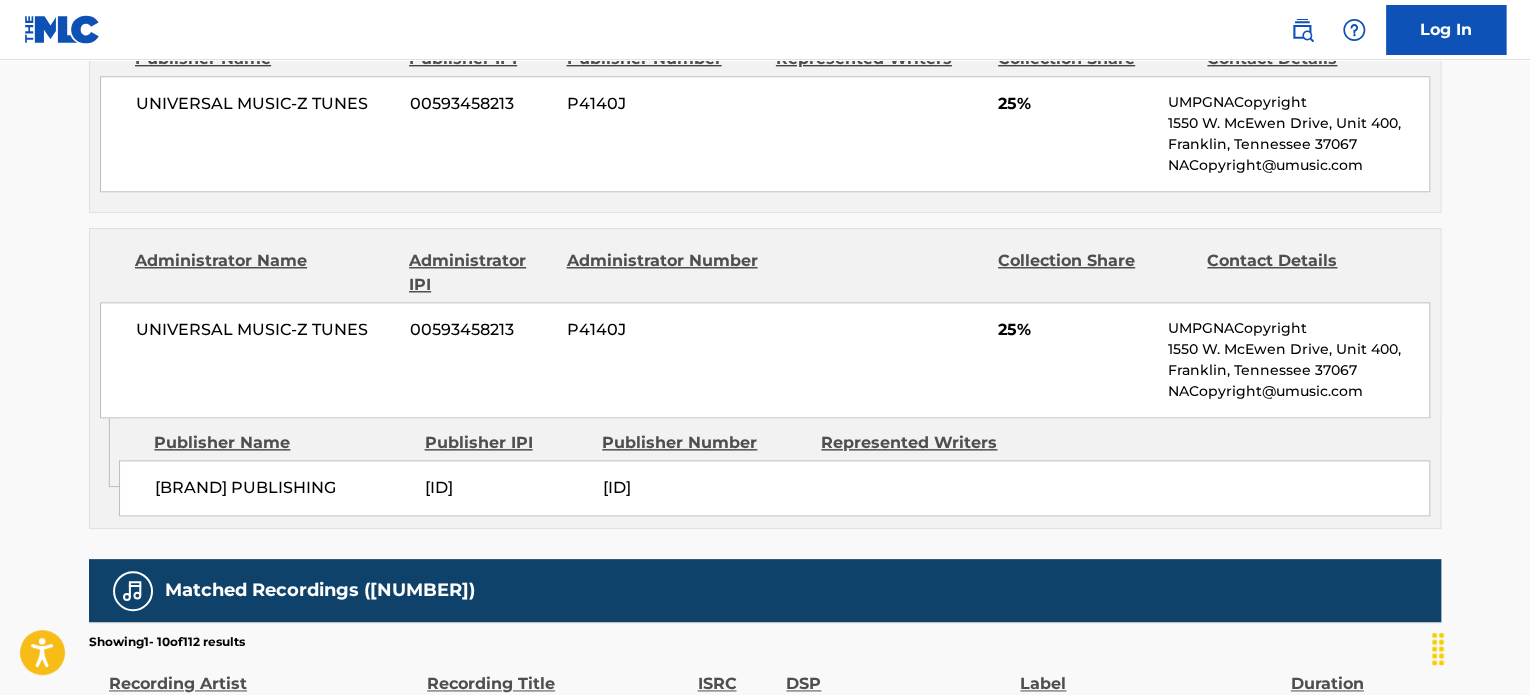 scroll, scrollTop: 800, scrollLeft: 0, axis: vertical 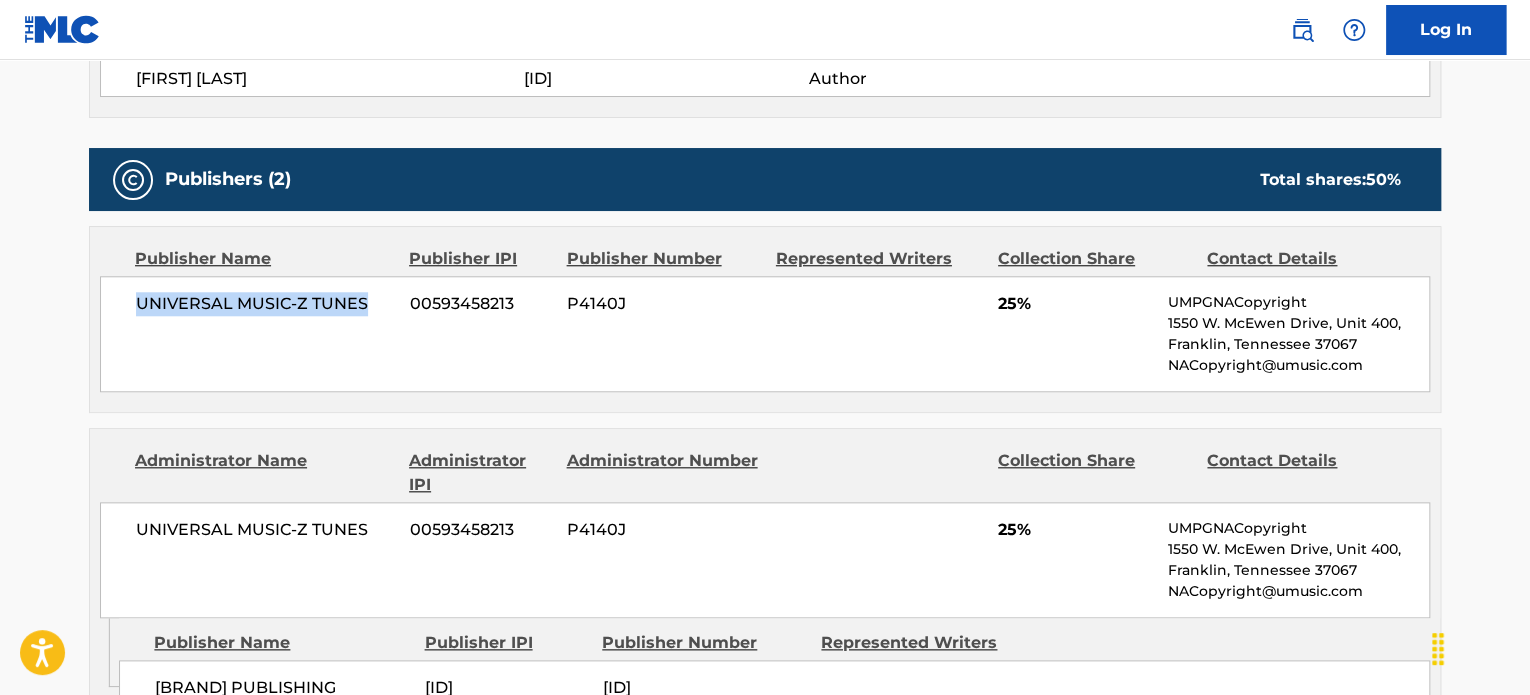 drag, startPoint x: 374, startPoint y: 300, endPoint x: 127, endPoint y: 311, distance: 247.24481 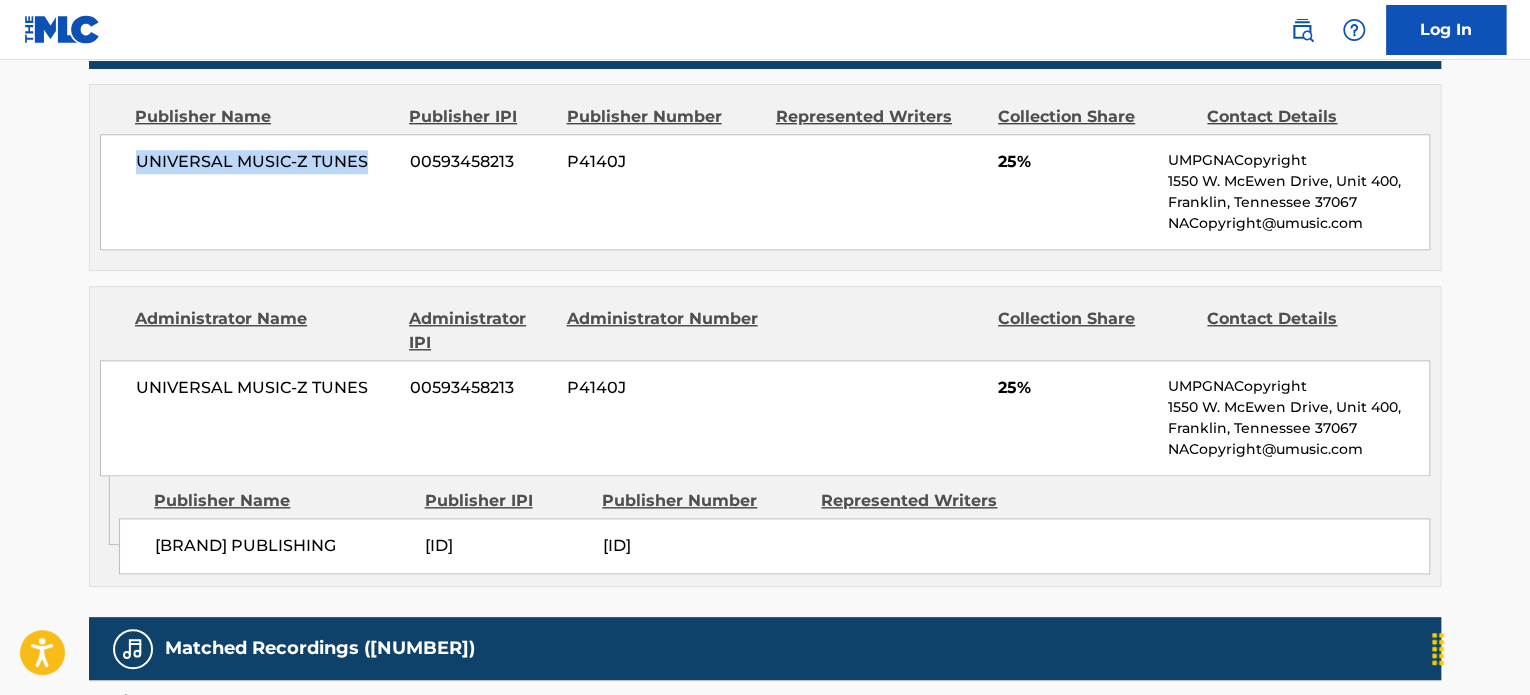 scroll, scrollTop: 1100, scrollLeft: 0, axis: vertical 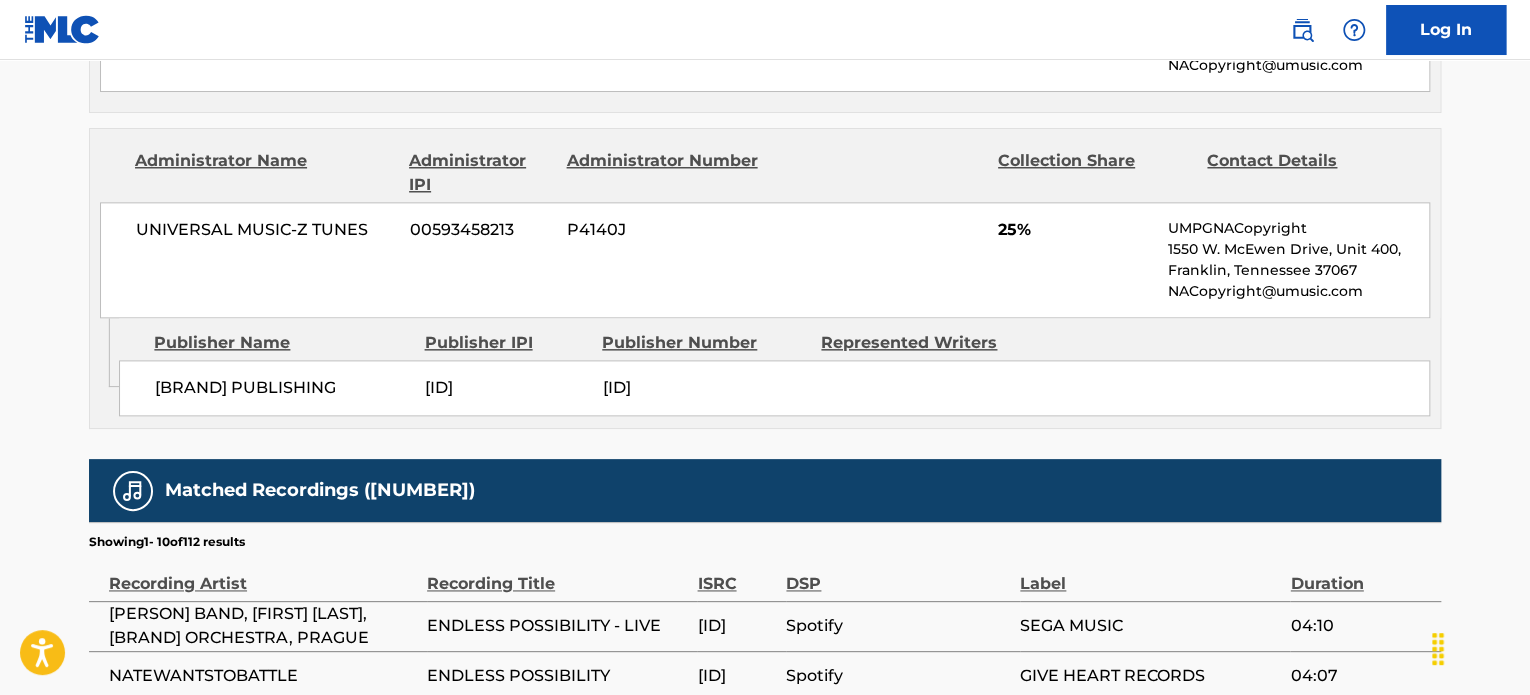 drag, startPoint x: 264, startPoint y: 403, endPoint x: 152, endPoint y: 377, distance: 114.97826 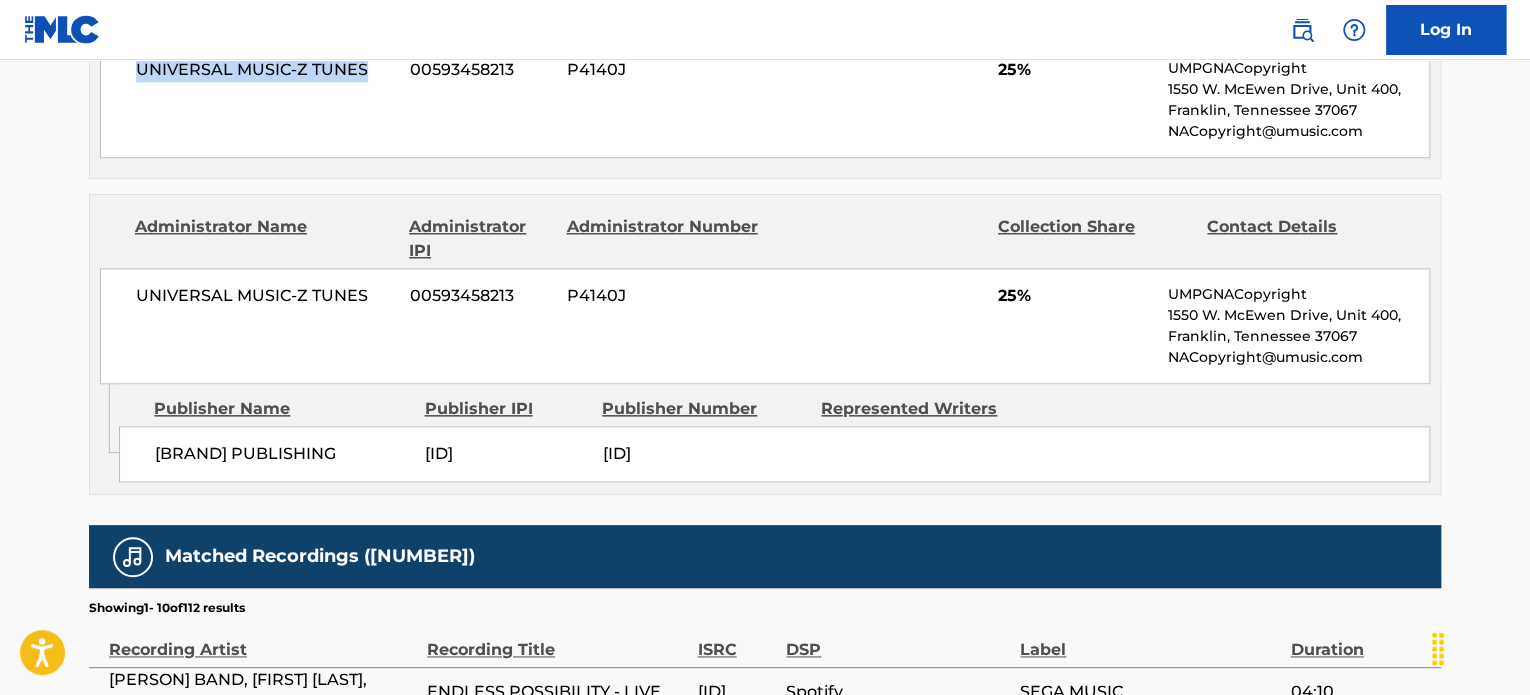 scroll, scrollTop: 900, scrollLeft: 0, axis: vertical 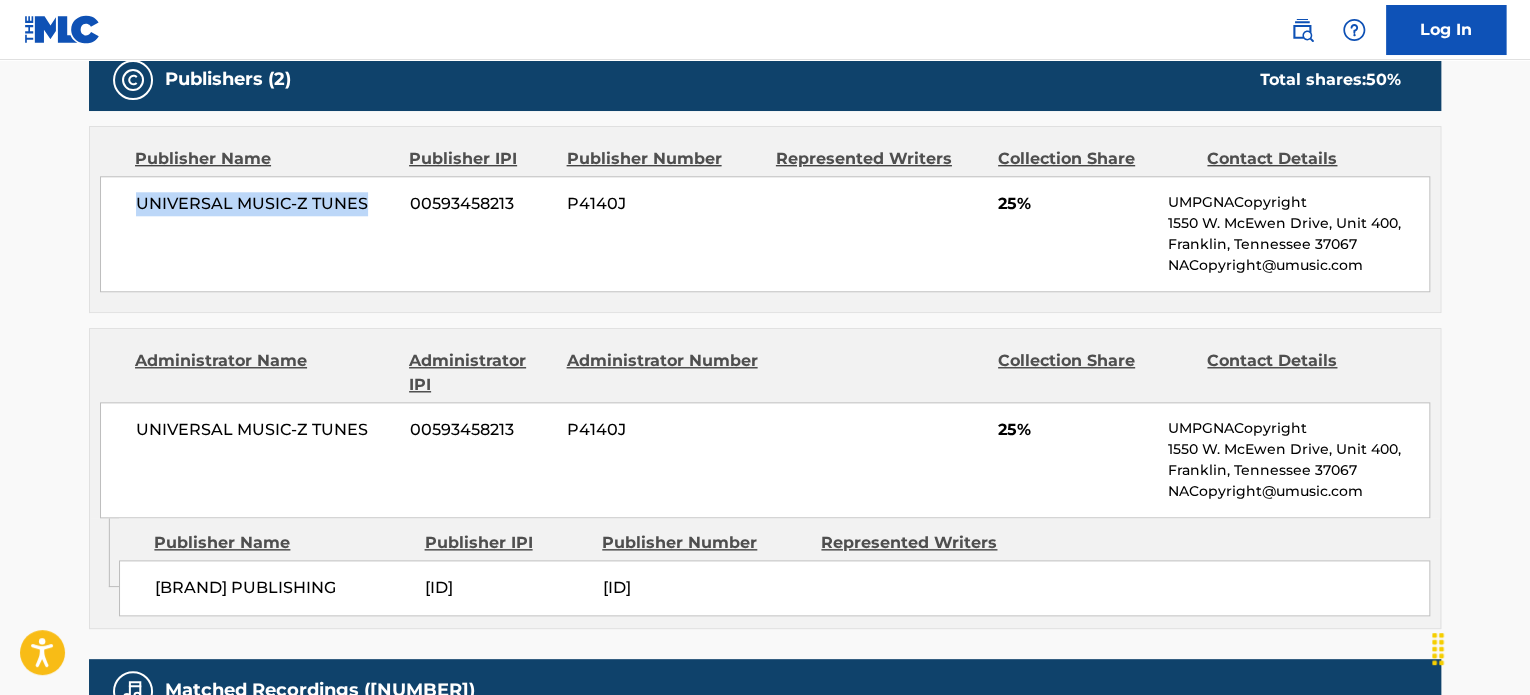 drag, startPoint x: 366, startPoint y: 195, endPoint x: 106, endPoint y: 211, distance: 260.49185 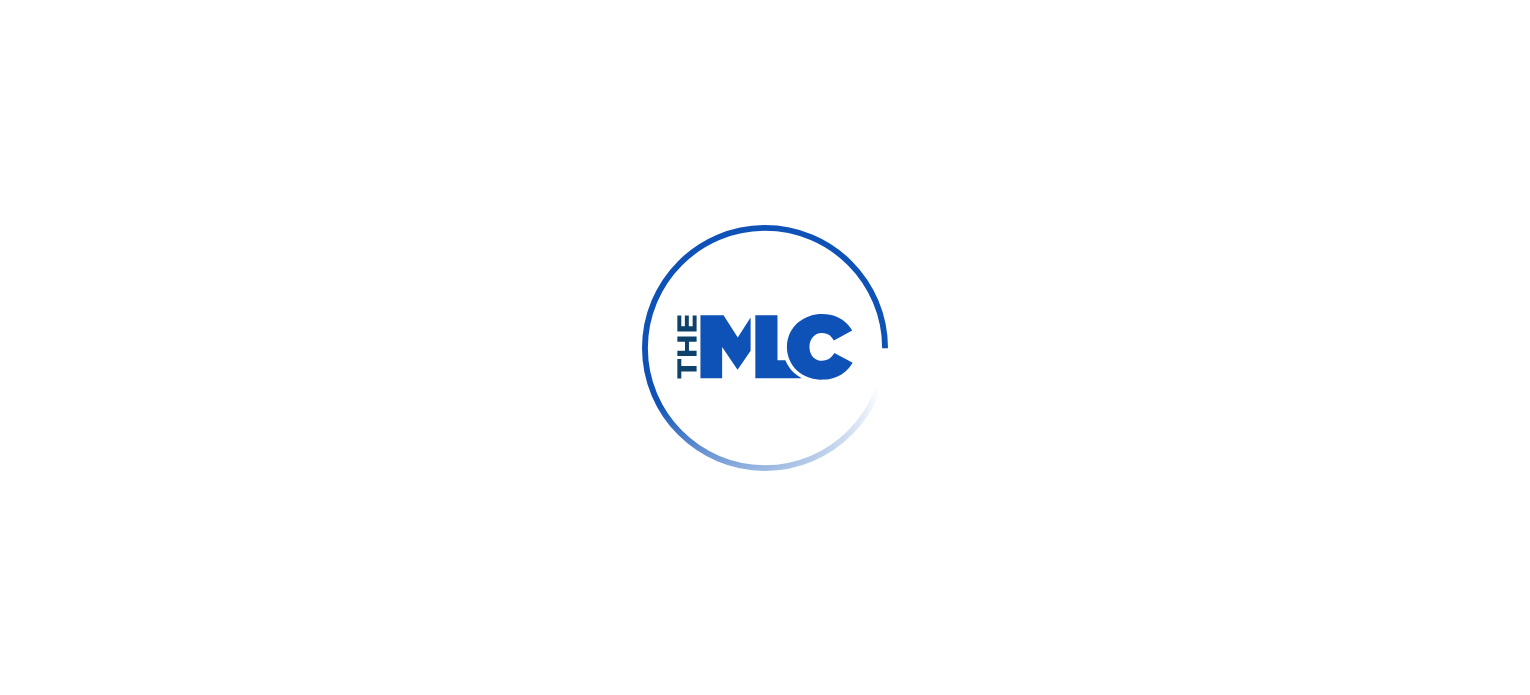 scroll, scrollTop: 0, scrollLeft: 0, axis: both 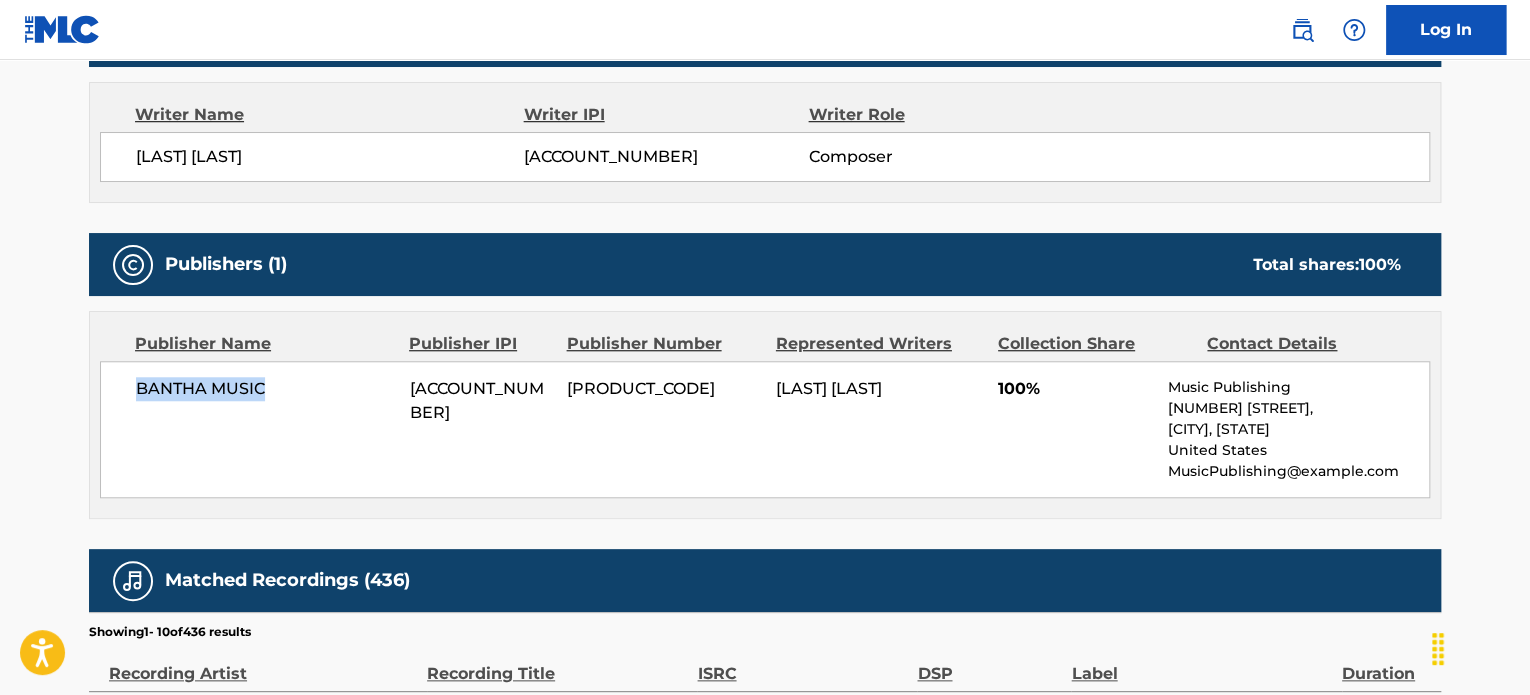 drag, startPoint x: 222, startPoint y: 395, endPoint x: 110, endPoint y: 403, distance: 112.28535 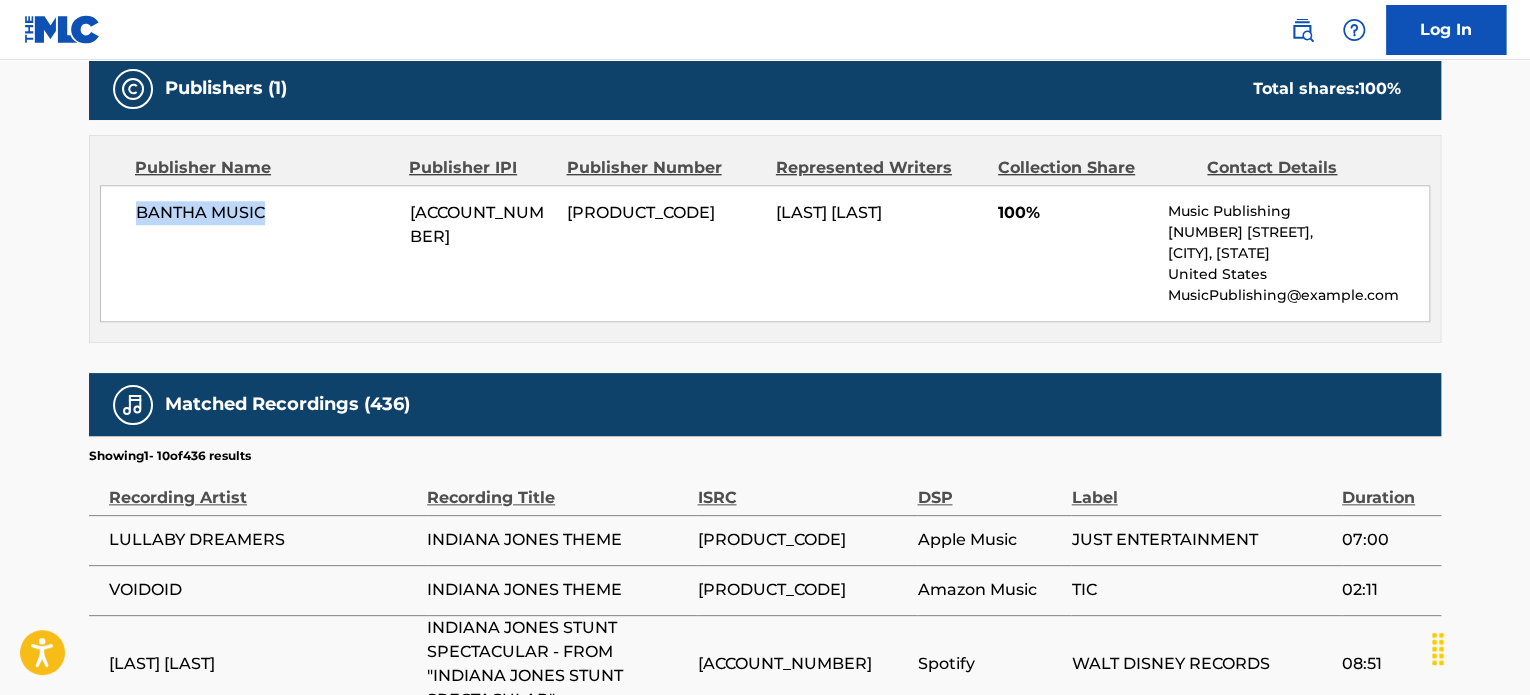 scroll, scrollTop: 900, scrollLeft: 0, axis: vertical 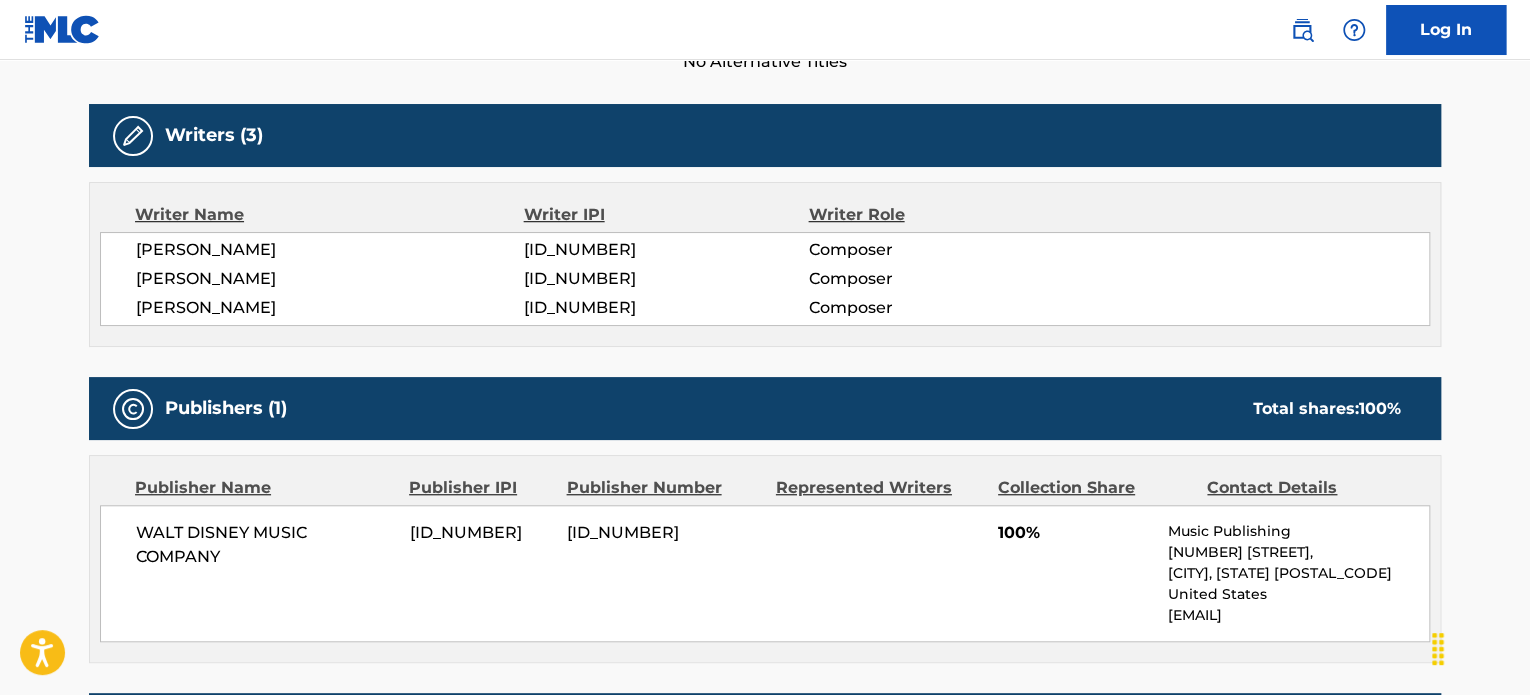 drag, startPoint x: 341, startPoint y: 311, endPoint x: 184, endPoint y: 312, distance: 157.00319 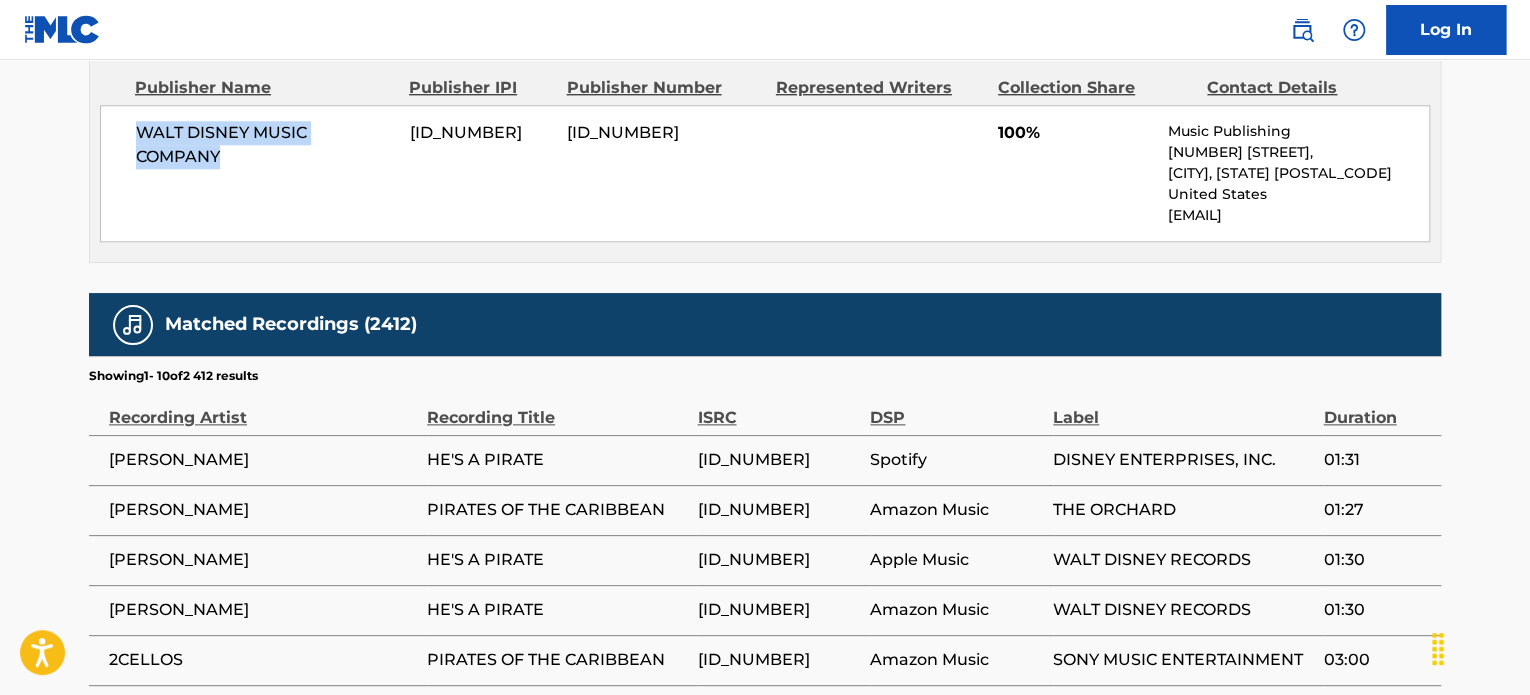 drag, startPoint x: 225, startPoint y: 154, endPoint x: 136, endPoint y: 135, distance: 91.00549 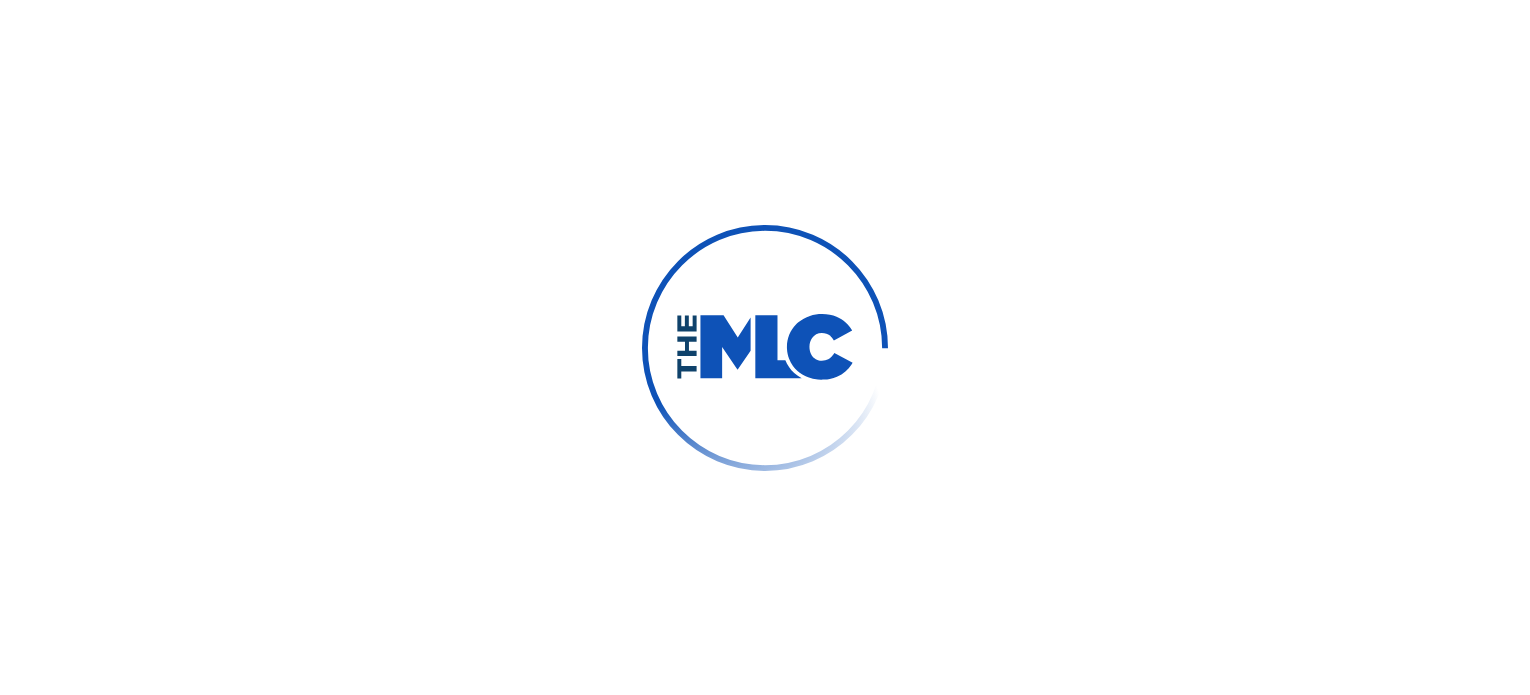 scroll, scrollTop: 0, scrollLeft: 0, axis: both 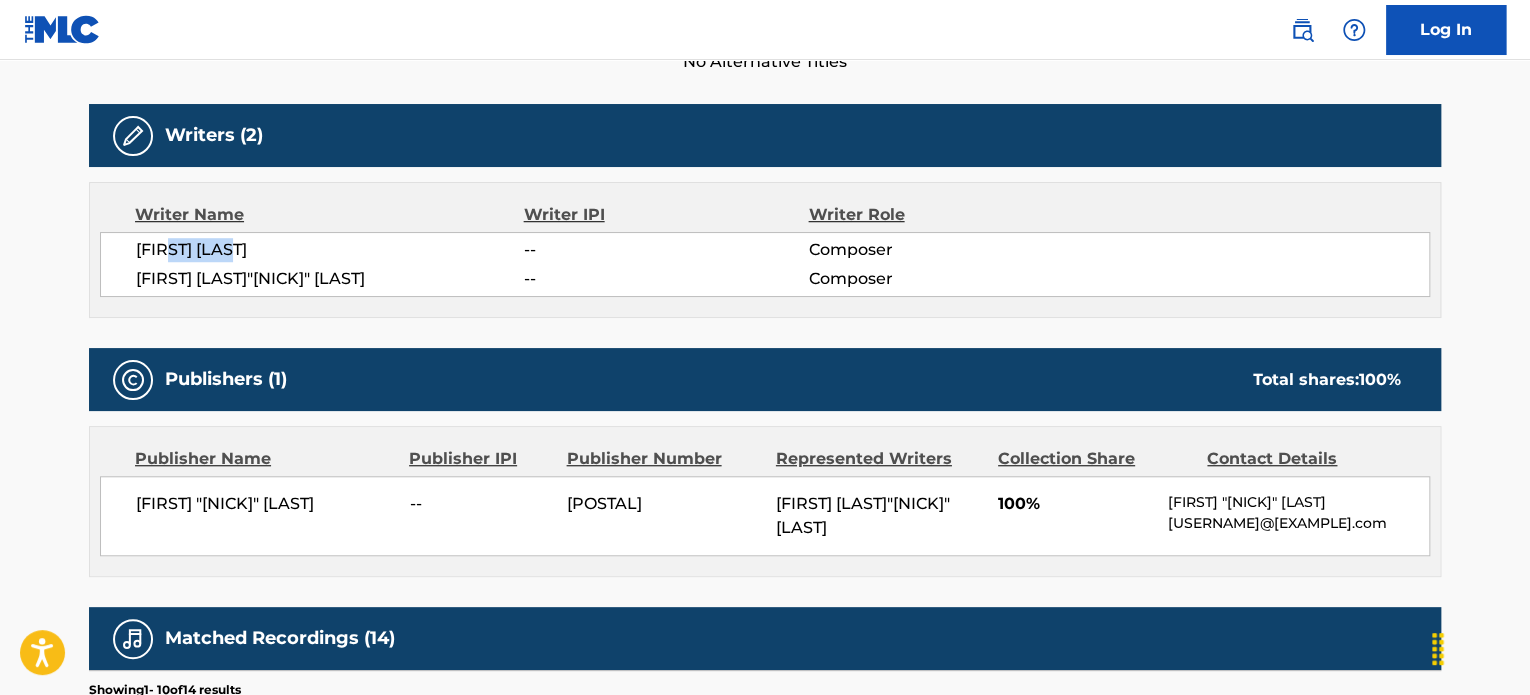 drag, startPoint x: 320, startPoint y: 252, endPoint x: 180, endPoint y: 251, distance: 140.00357 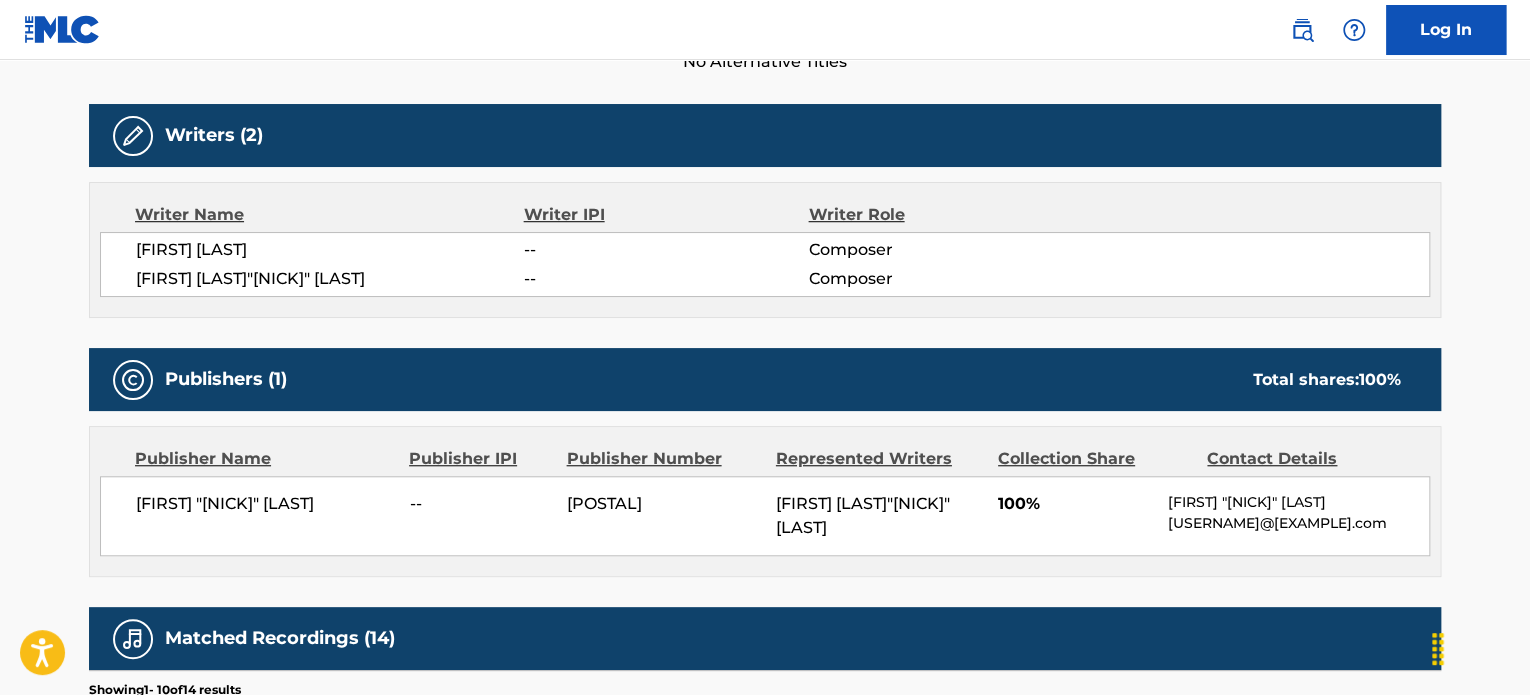 click on "[FIRST] [LAST]" at bounding box center (330, 250) 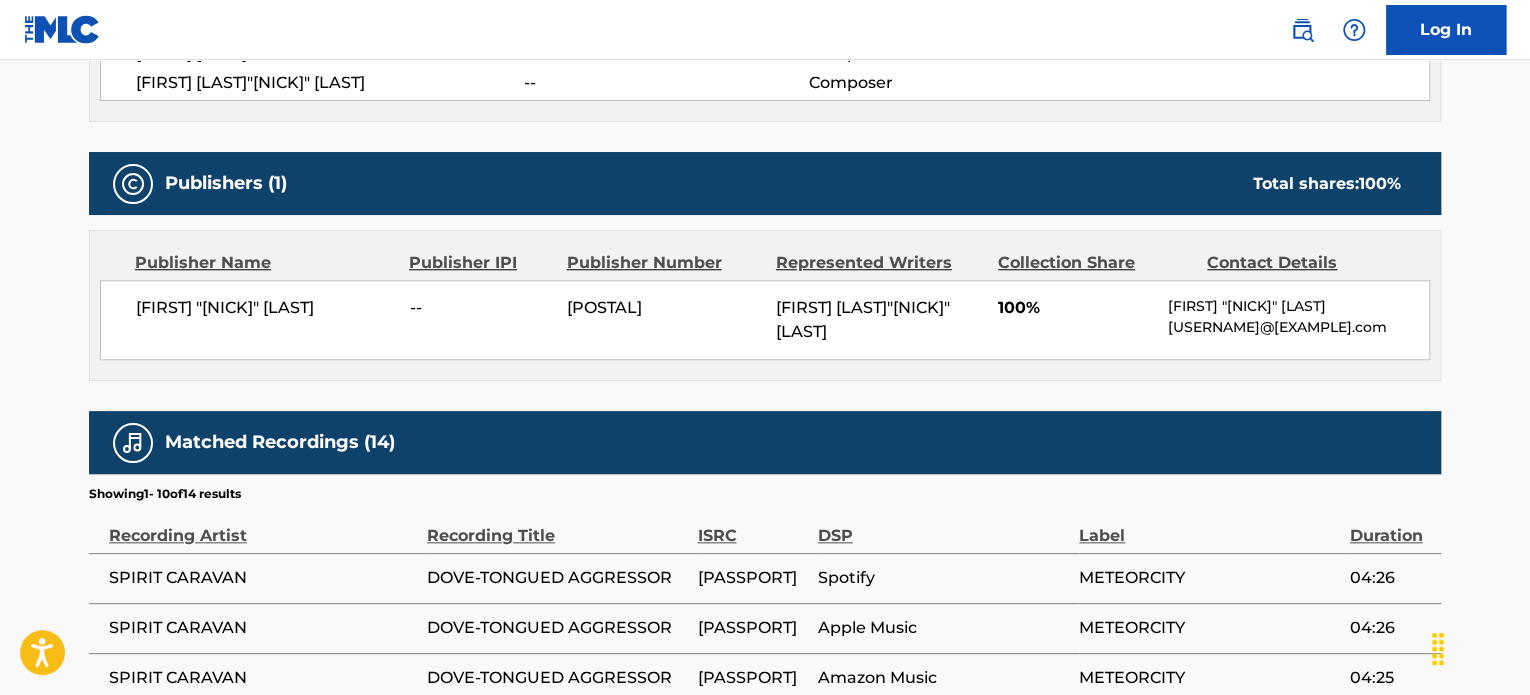 scroll, scrollTop: 800, scrollLeft: 0, axis: vertical 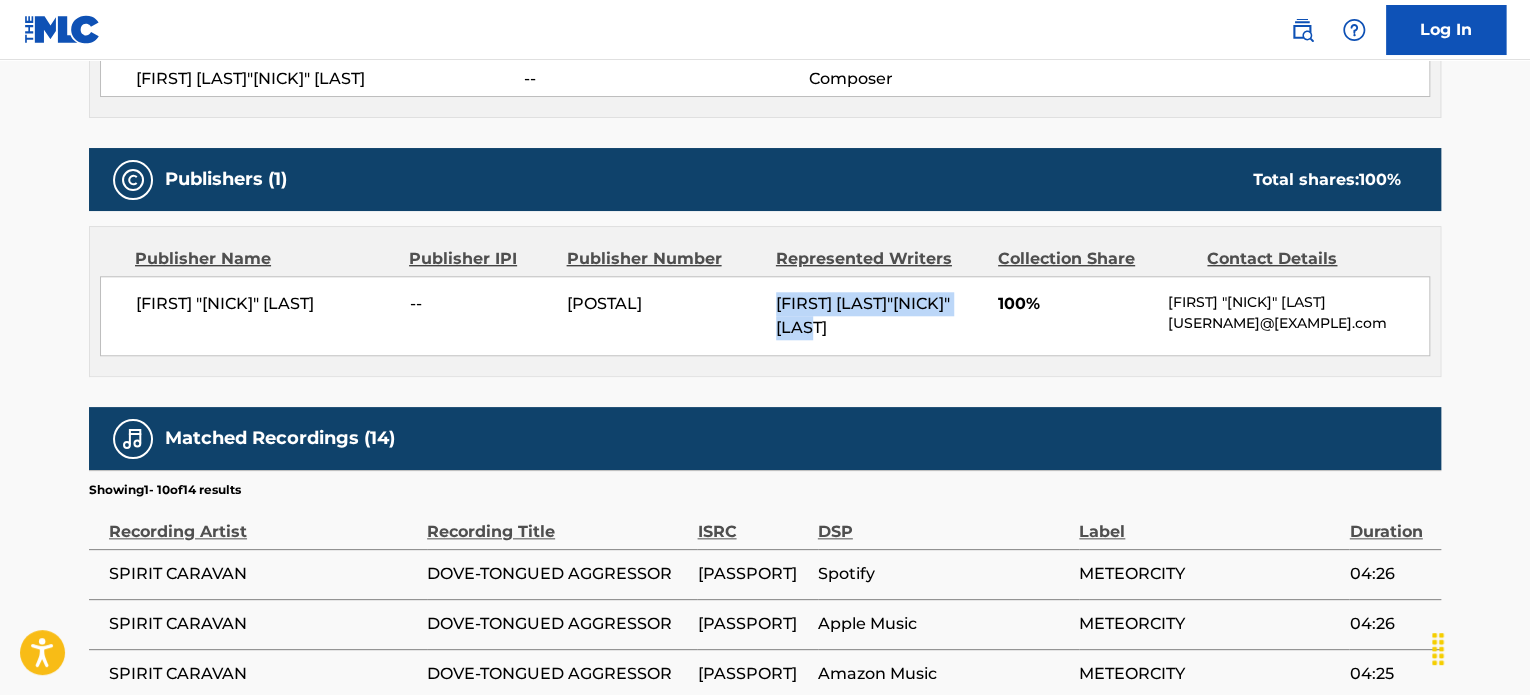 drag, startPoint x: 865, startPoint y: 323, endPoint x: 778, endPoint y: 305, distance: 88.84256 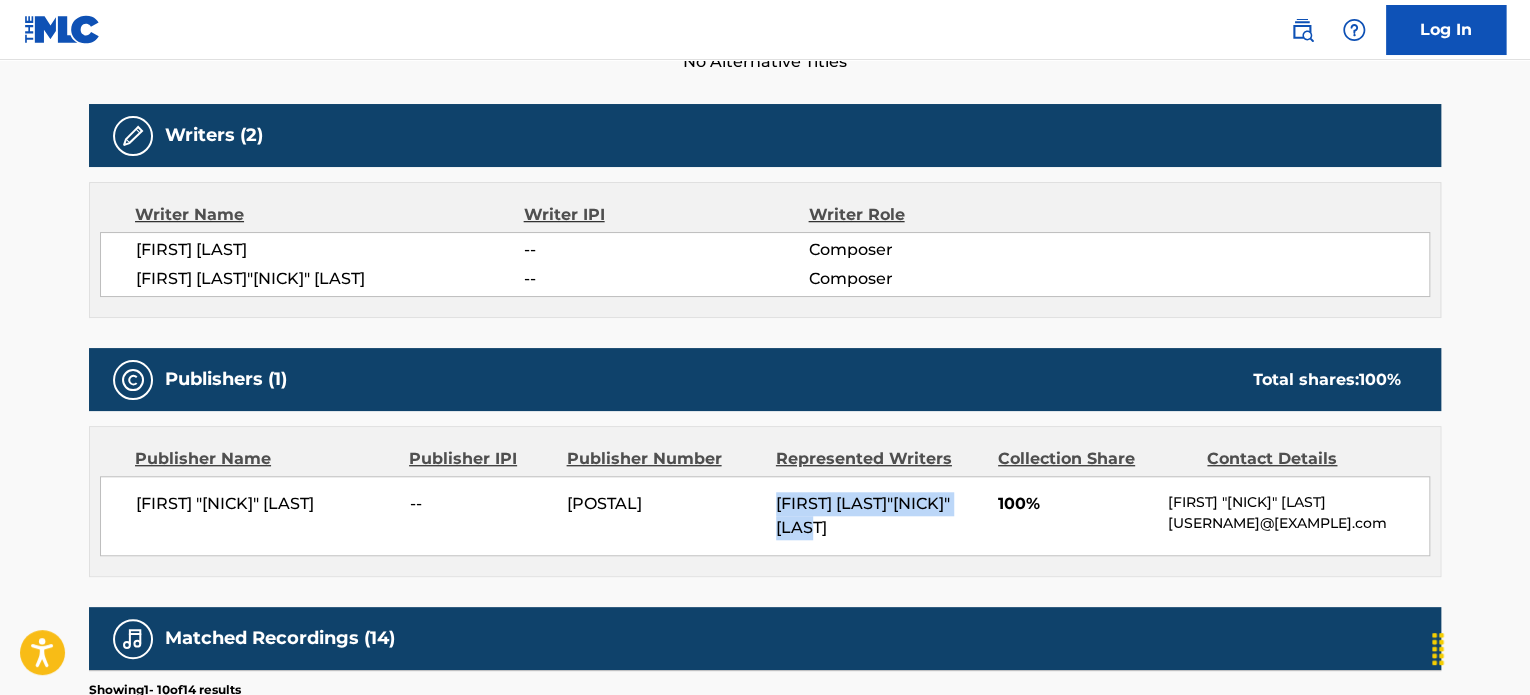 copy on "[FIRST] [LAST]"[NICK]" [LAST]" 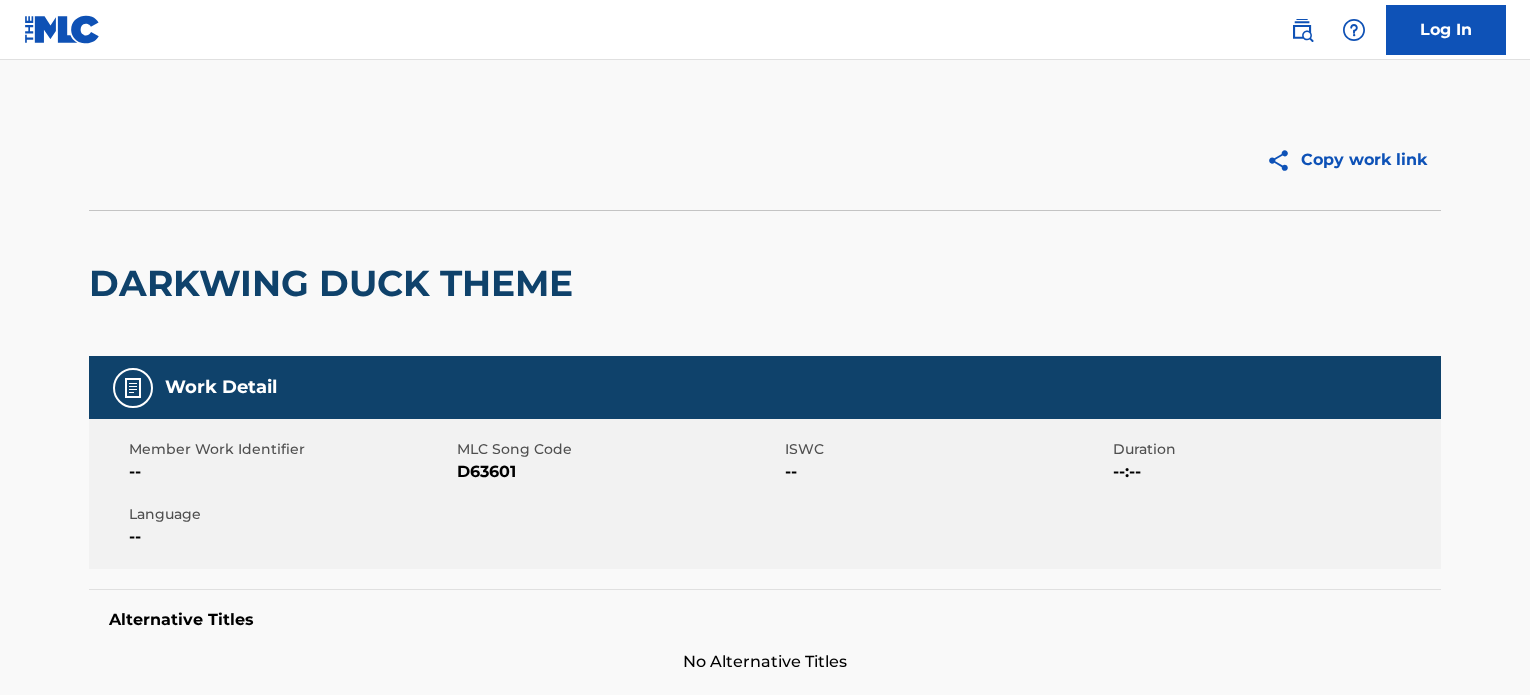 scroll, scrollTop: 0, scrollLeft: 0, axis: both 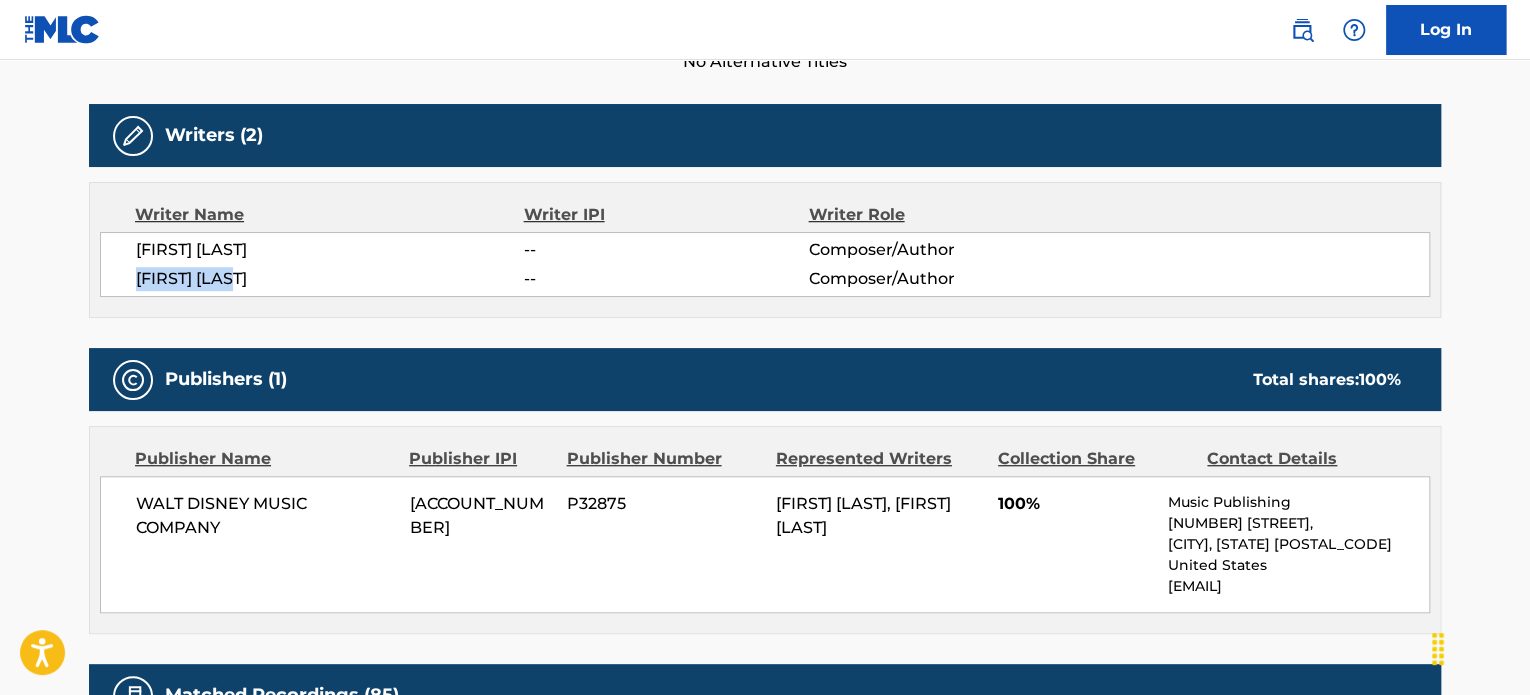 drag, startPoint x: 269, startPoint y: 277, endPoint x: 120, endPoint y: 290, distance: 149.56604 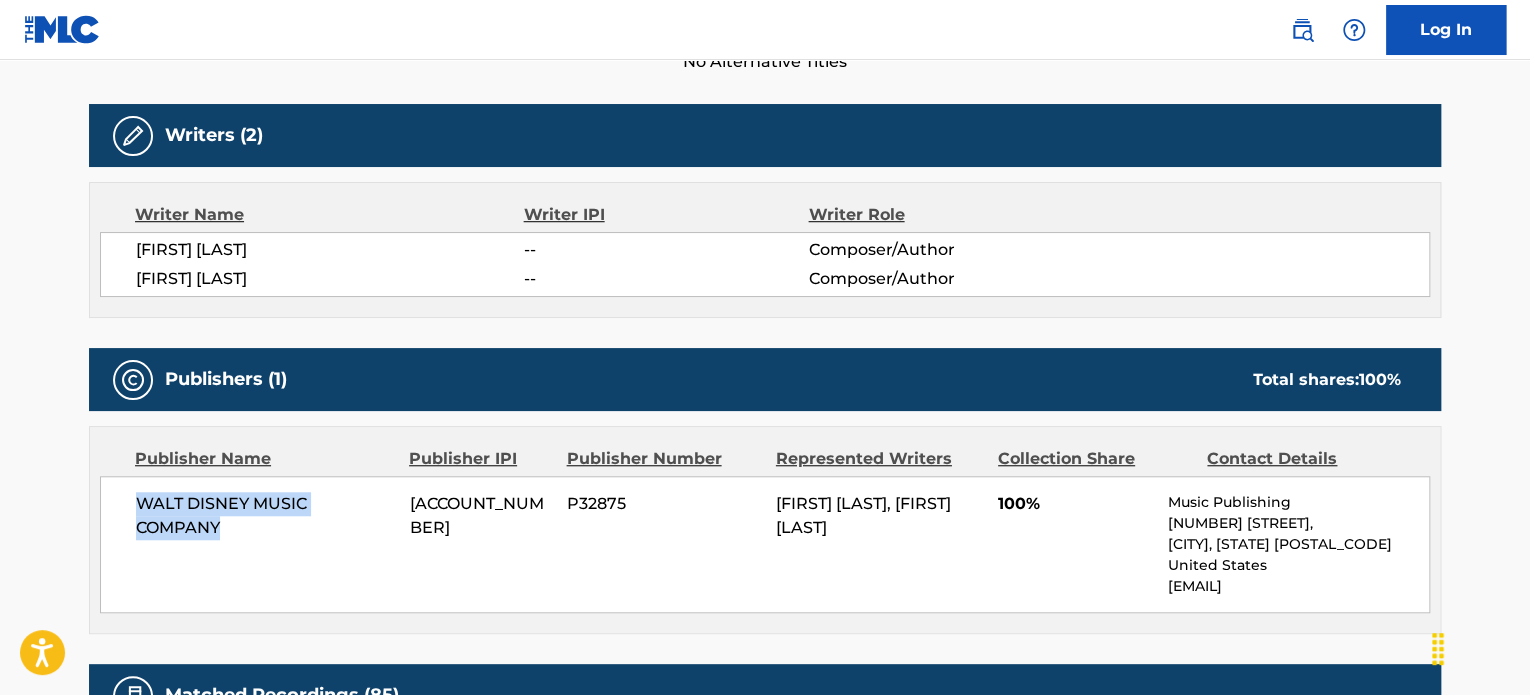 drag, startPoint x: 188, startPoint y: 528, endPoint x: 128, endPoint y: 509, distance: 62.936478 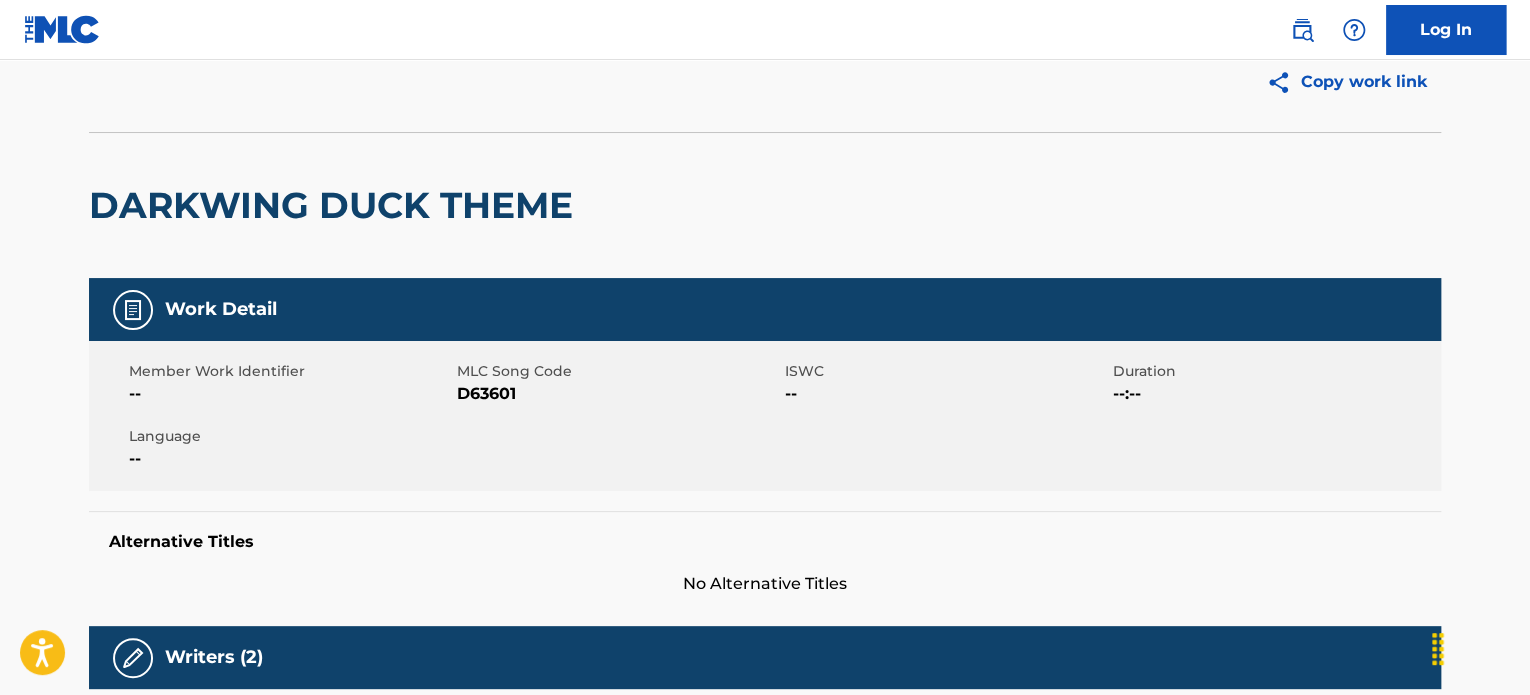 scroll, scrollTop: 0, scrollLeft: 0, axis: both 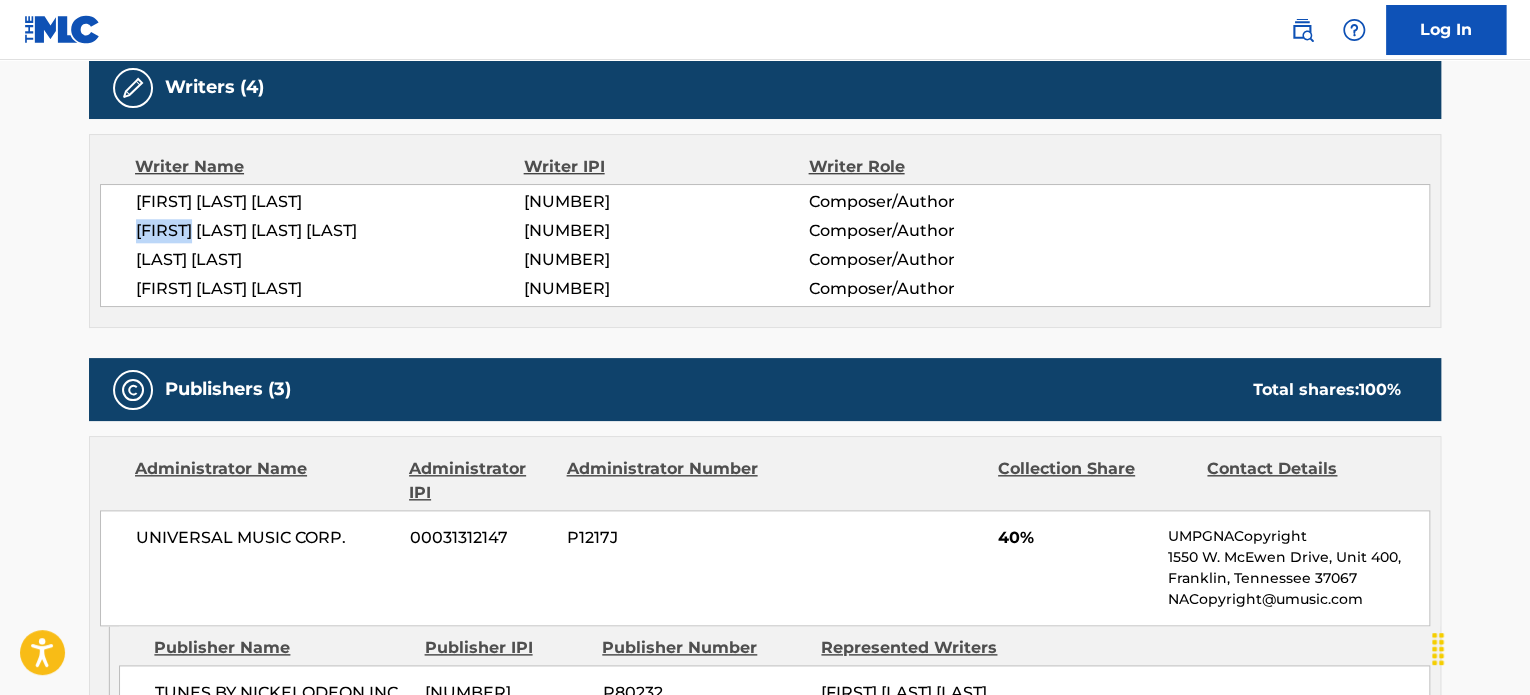 drag, startPoint x: 140, startPoint y: 223, endPoint x: 204, endPoint y: 228, distance: 64.195015 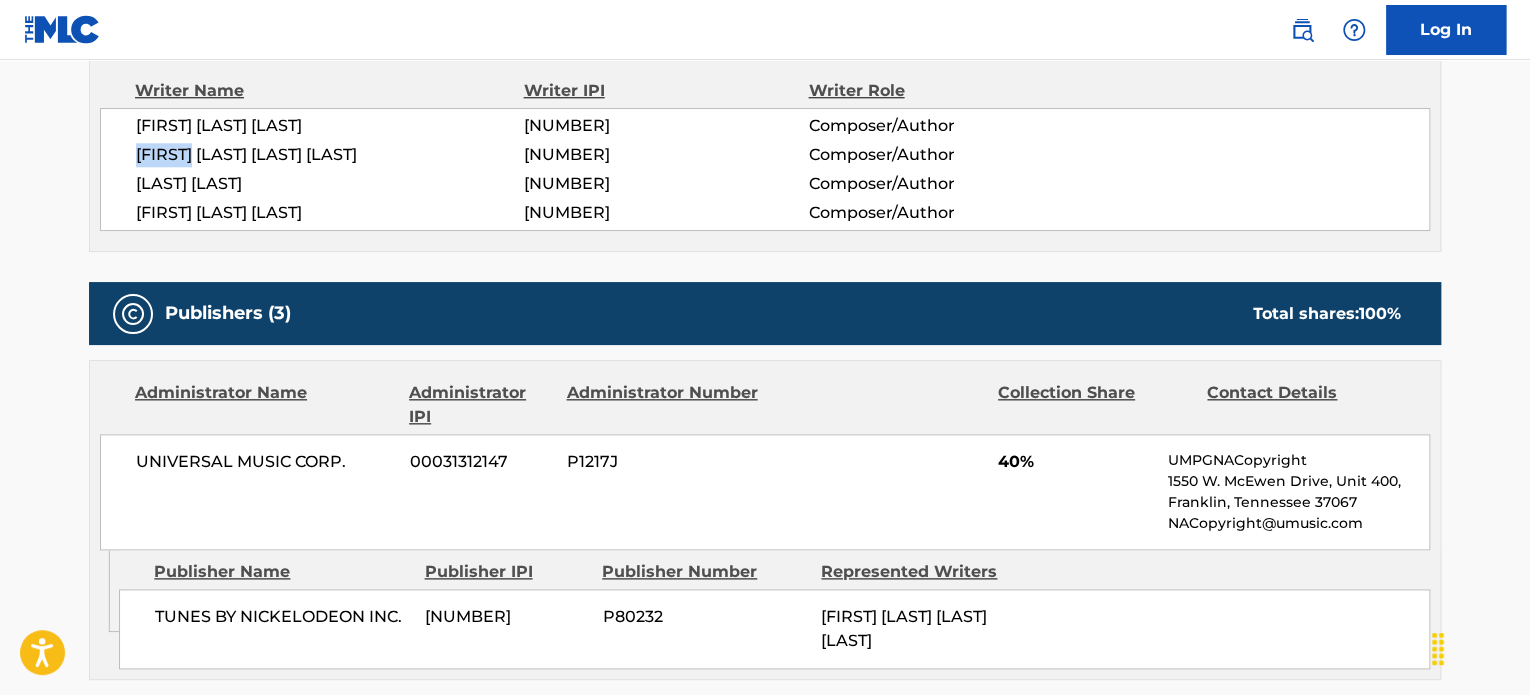 scroll, scrollTop: 1100, scrollLeft: 0, axis: vertical 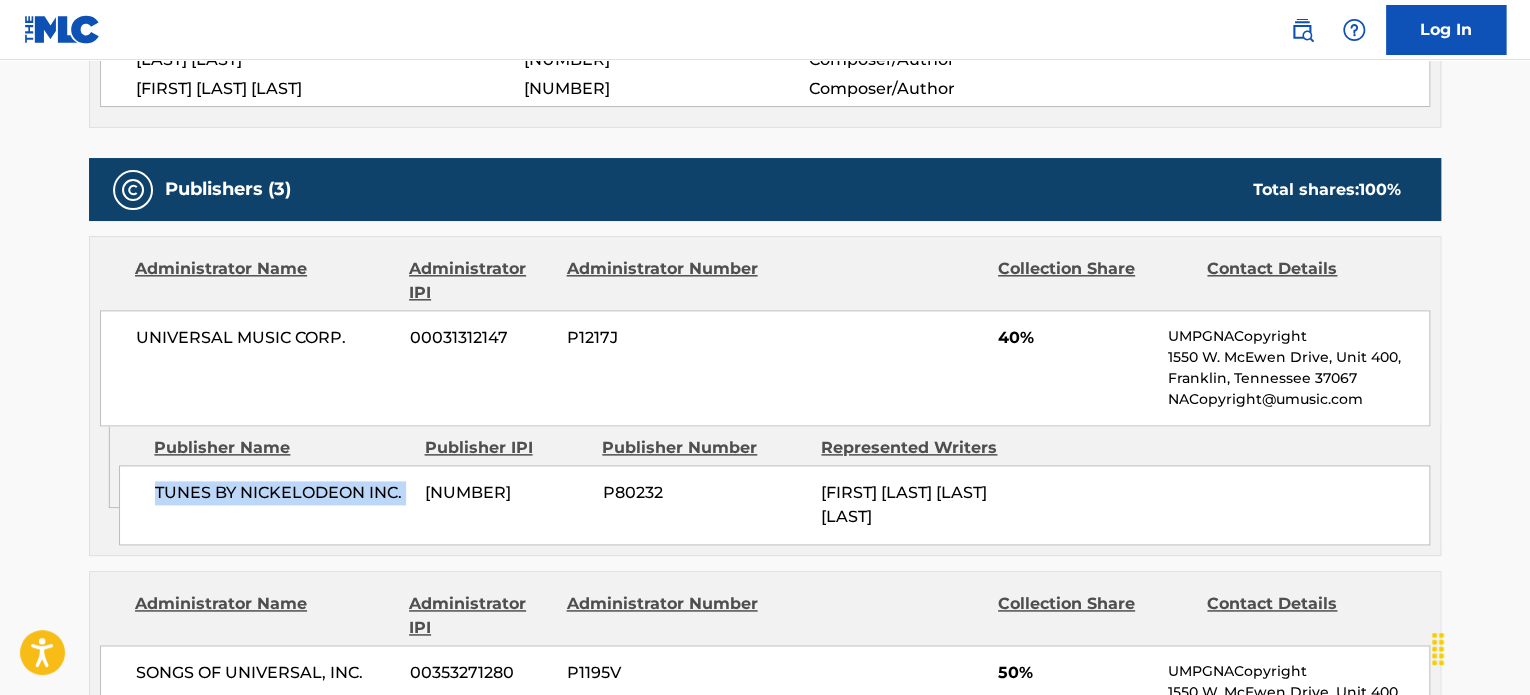 drag, startPoint x: 416, startPoint y: 491, endPoint x: 147, endPoint y: 490, distance: 269.00186 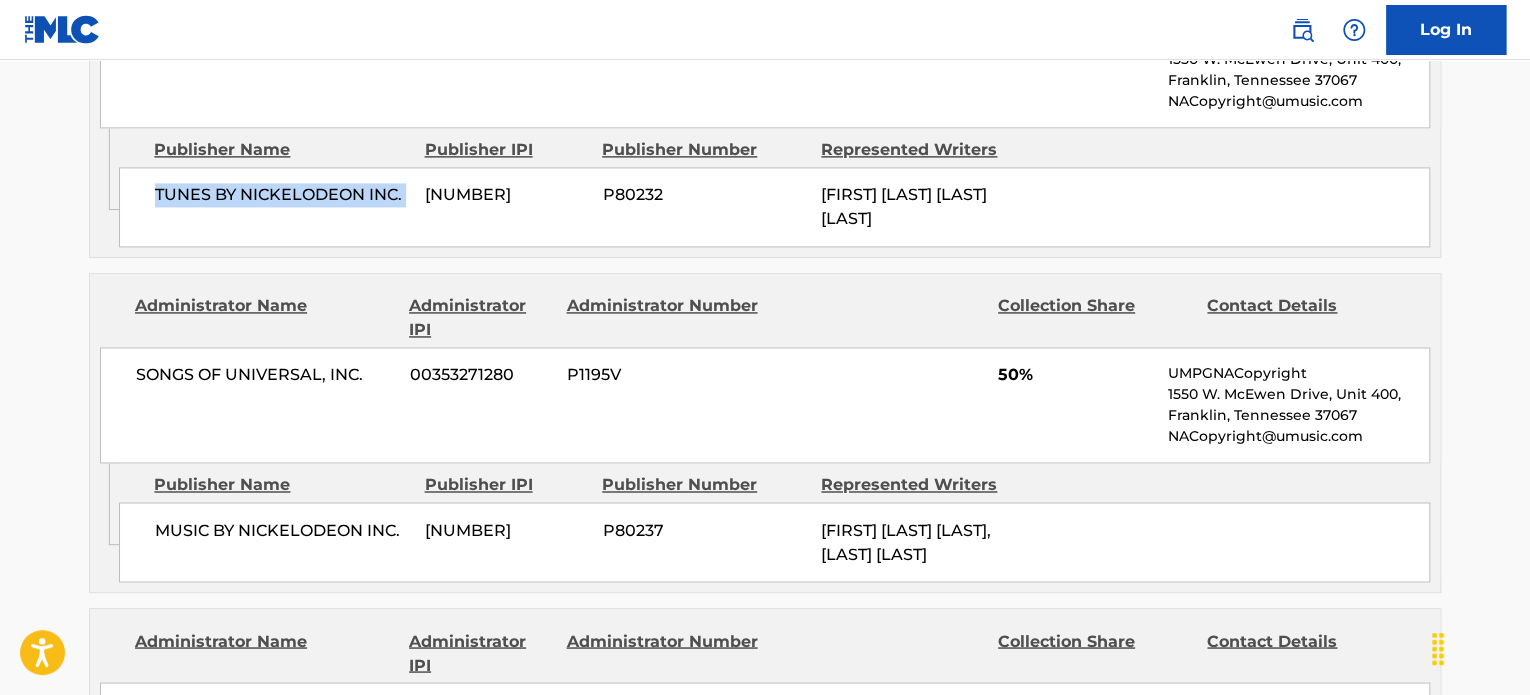 scroll, scrollTop: 1400, scrollLeft: 0, axis: vertical 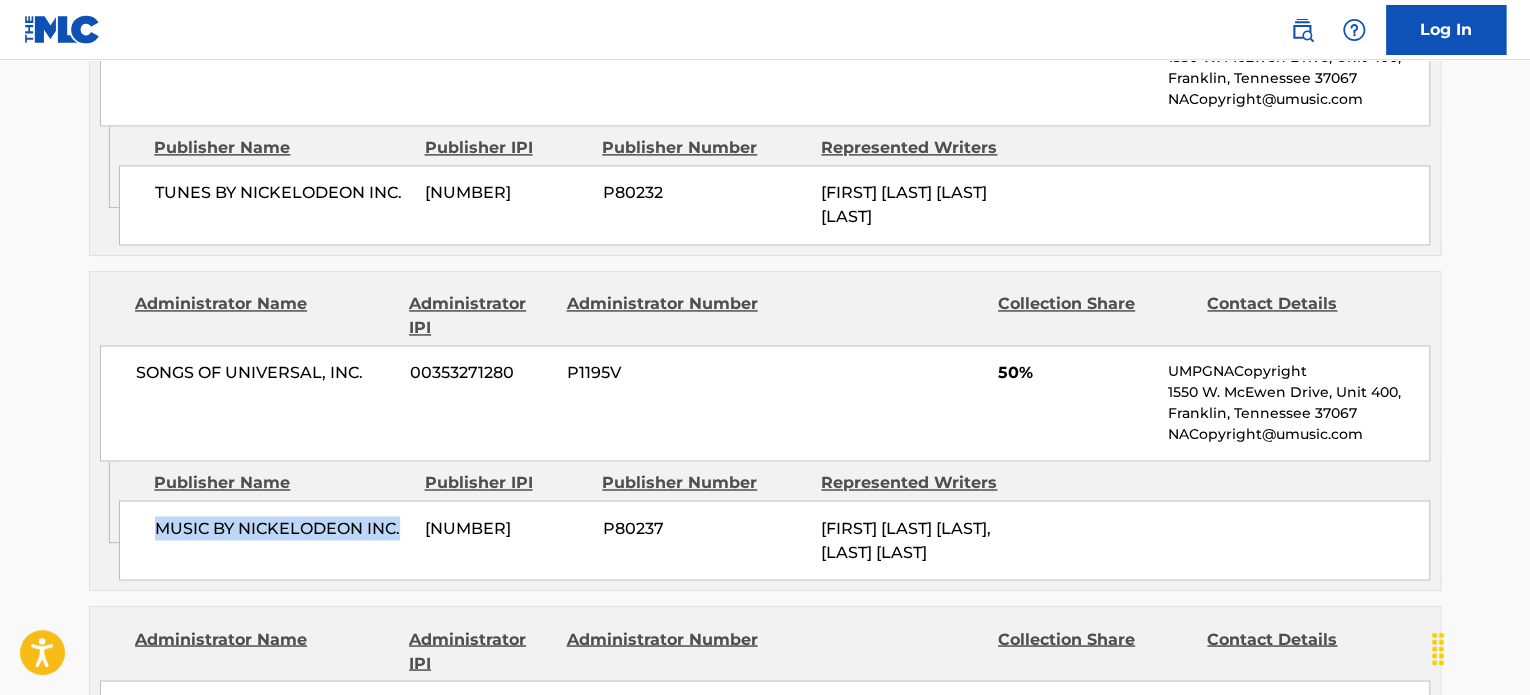 drag, startPoint x: 403, startPoint y: 531, endPoint x: 151, endPoint y: 533, distance: 252.00793 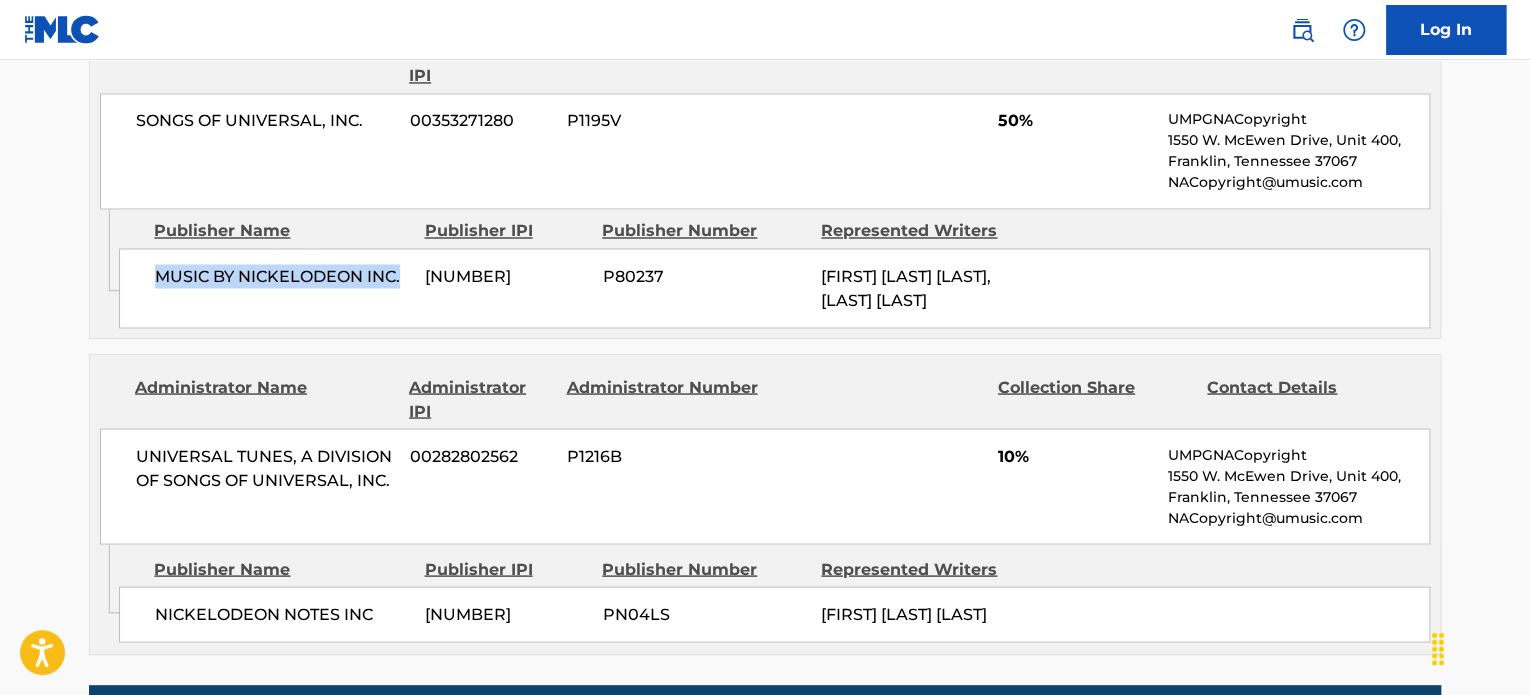 scroll, scrollTop: 1800, scrollLeft: 0, axis: vertical 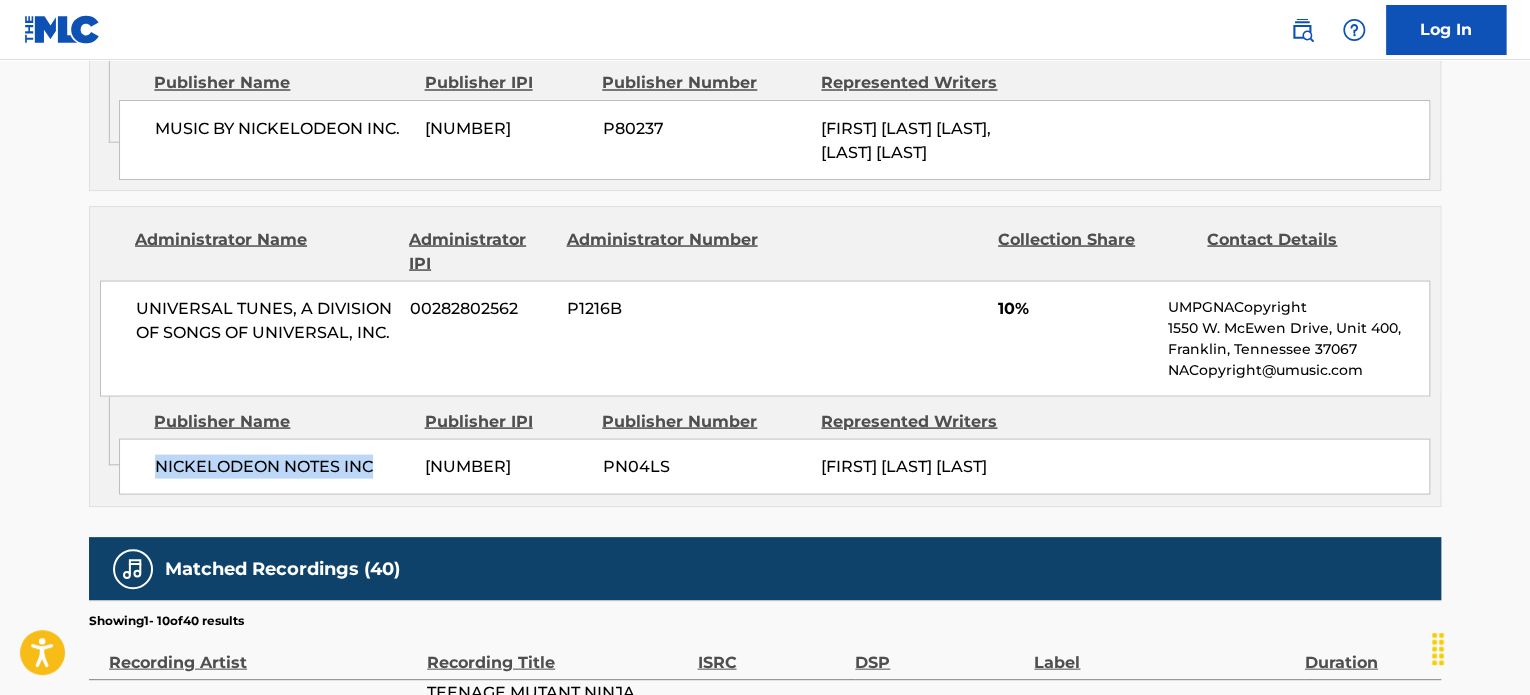 drag, startPoint x: 384, startPoint y: 459, endPoint x: 144, endPoint y: 467, distance: 240.1333 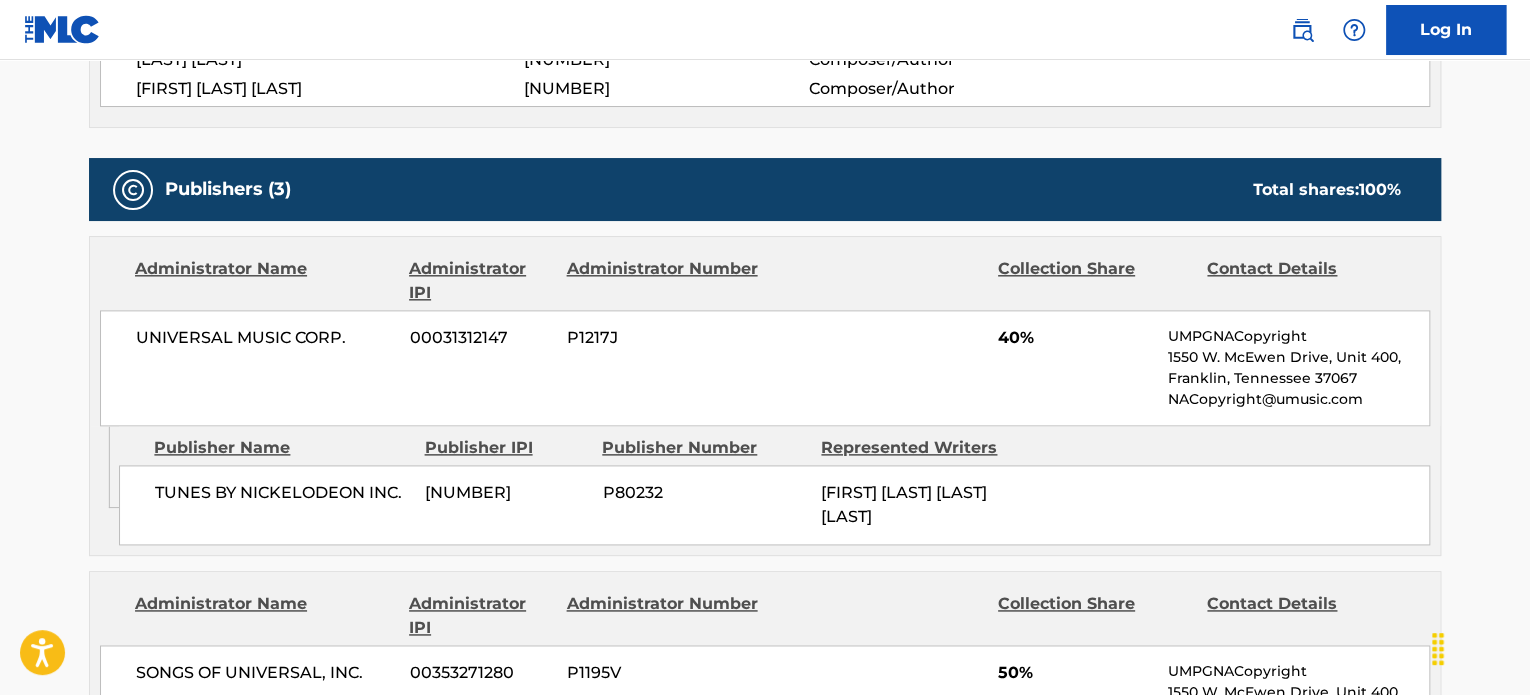 scroll, scrollTop: 1300, scrollLeft: 0, axis: vertical 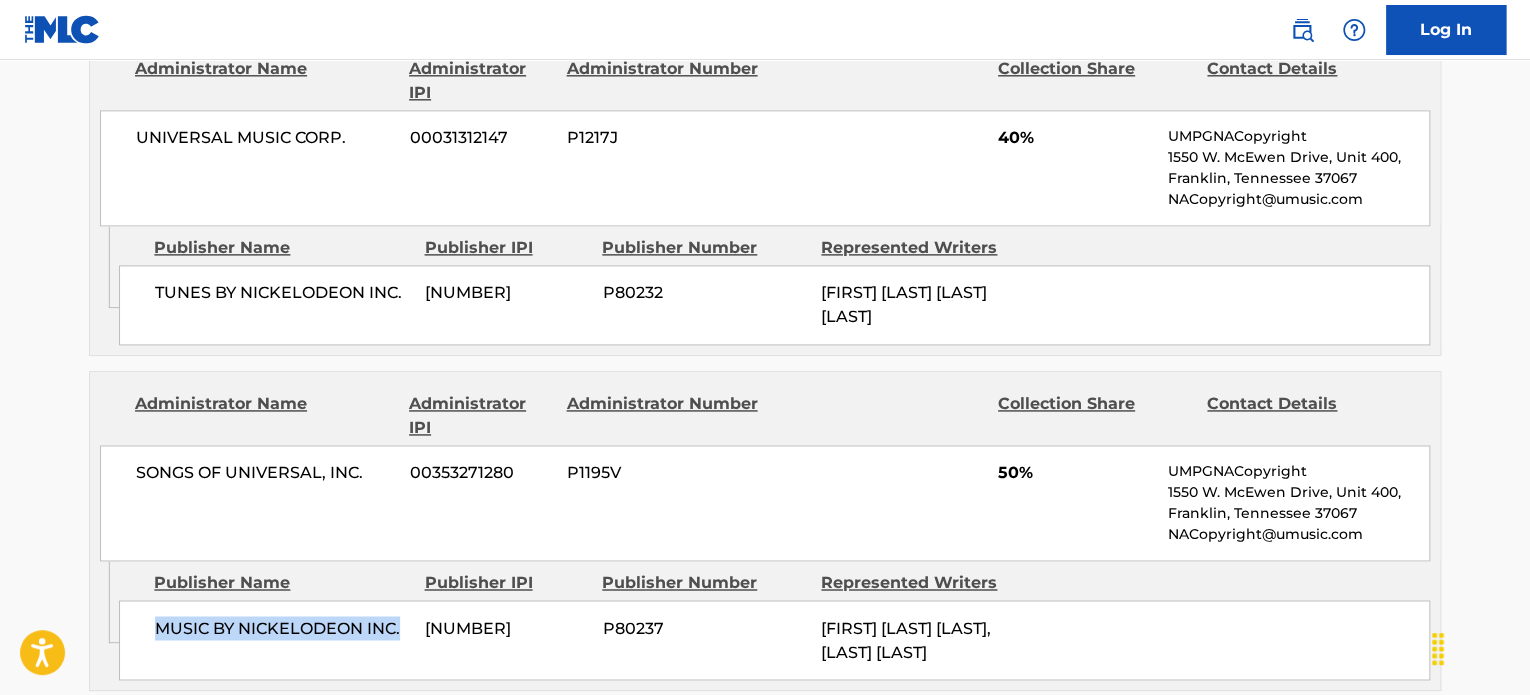 drag, startPoint x: 343, startPoint y: 620, endPoint x: 158, endPoint y: 619, distance: 185.0027 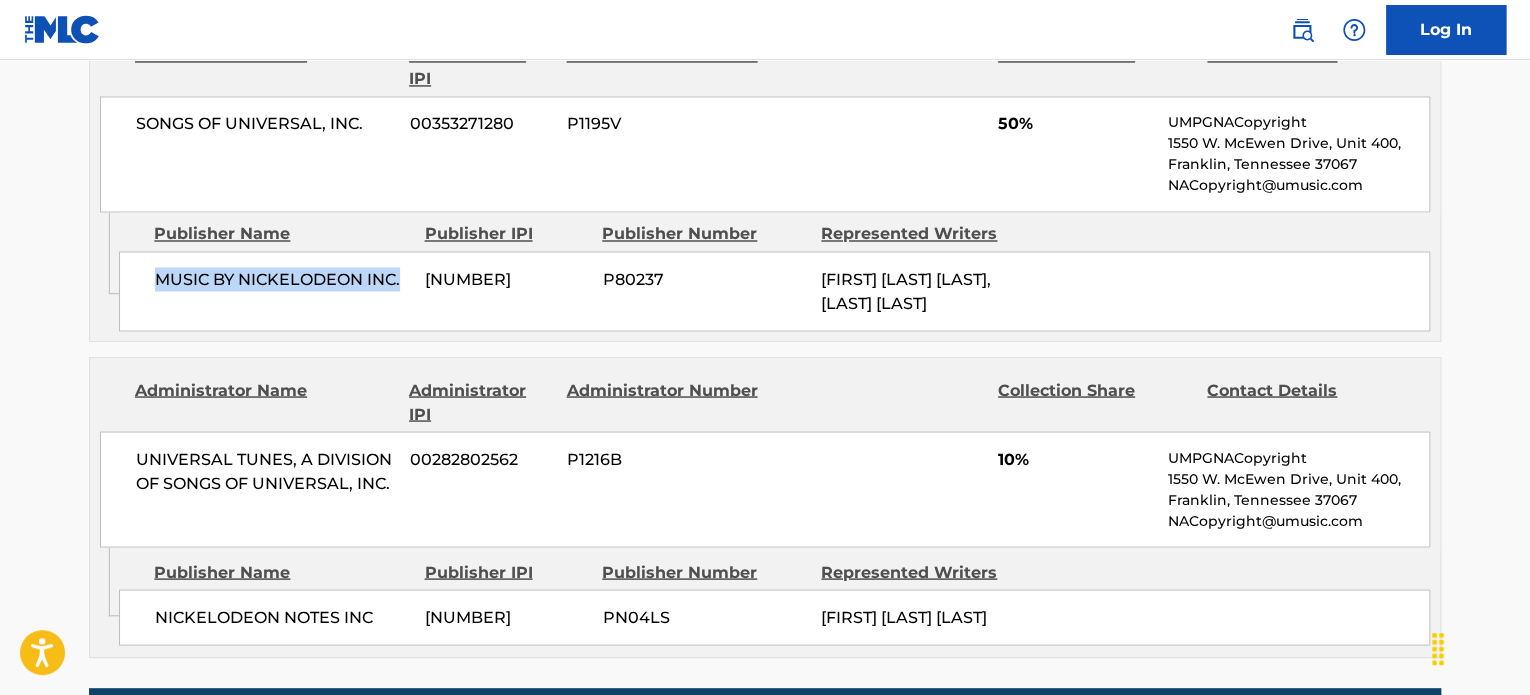 scroll, scrollTop: 1700, scrollLeft: 0, axis: vertical 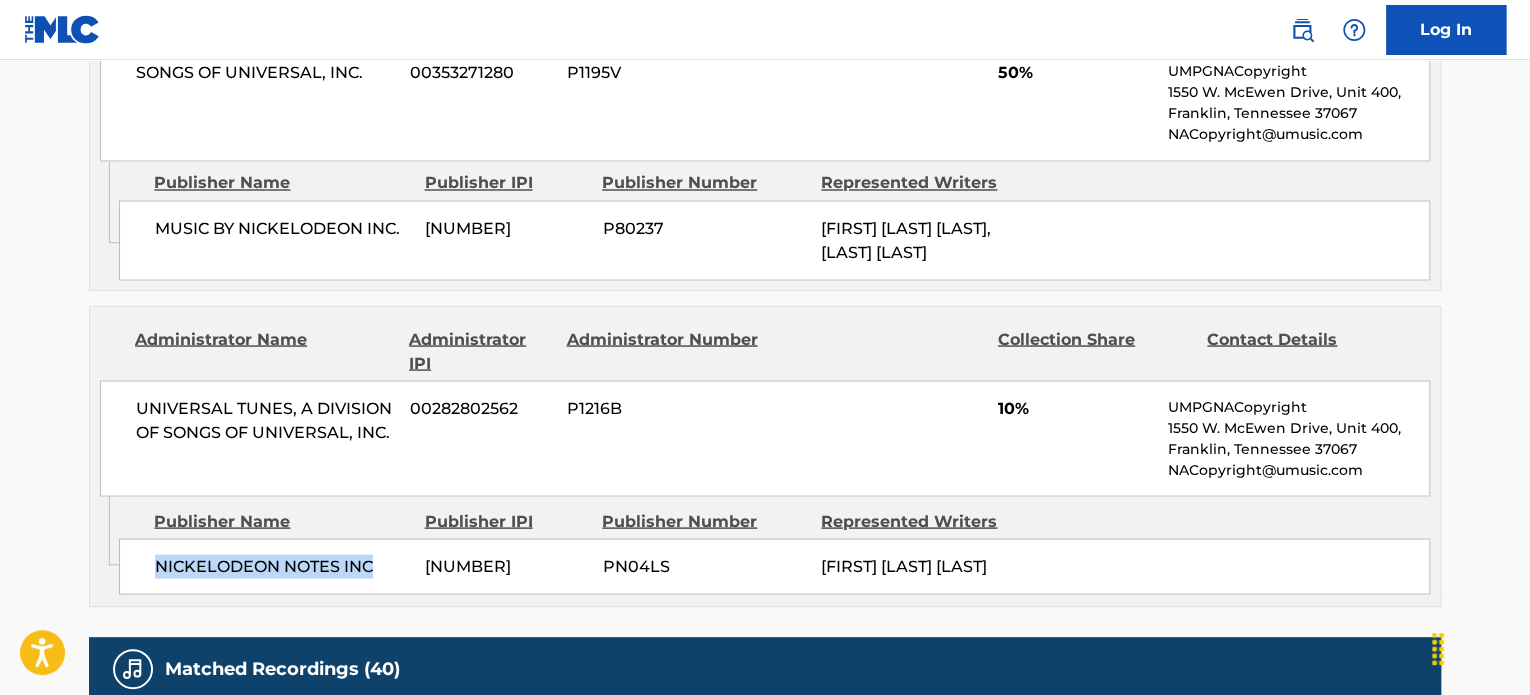 drag, startPoint x: 382, startPoint y: 555, endPoint x: 149, endPoint y: 562, distance: 233.10513 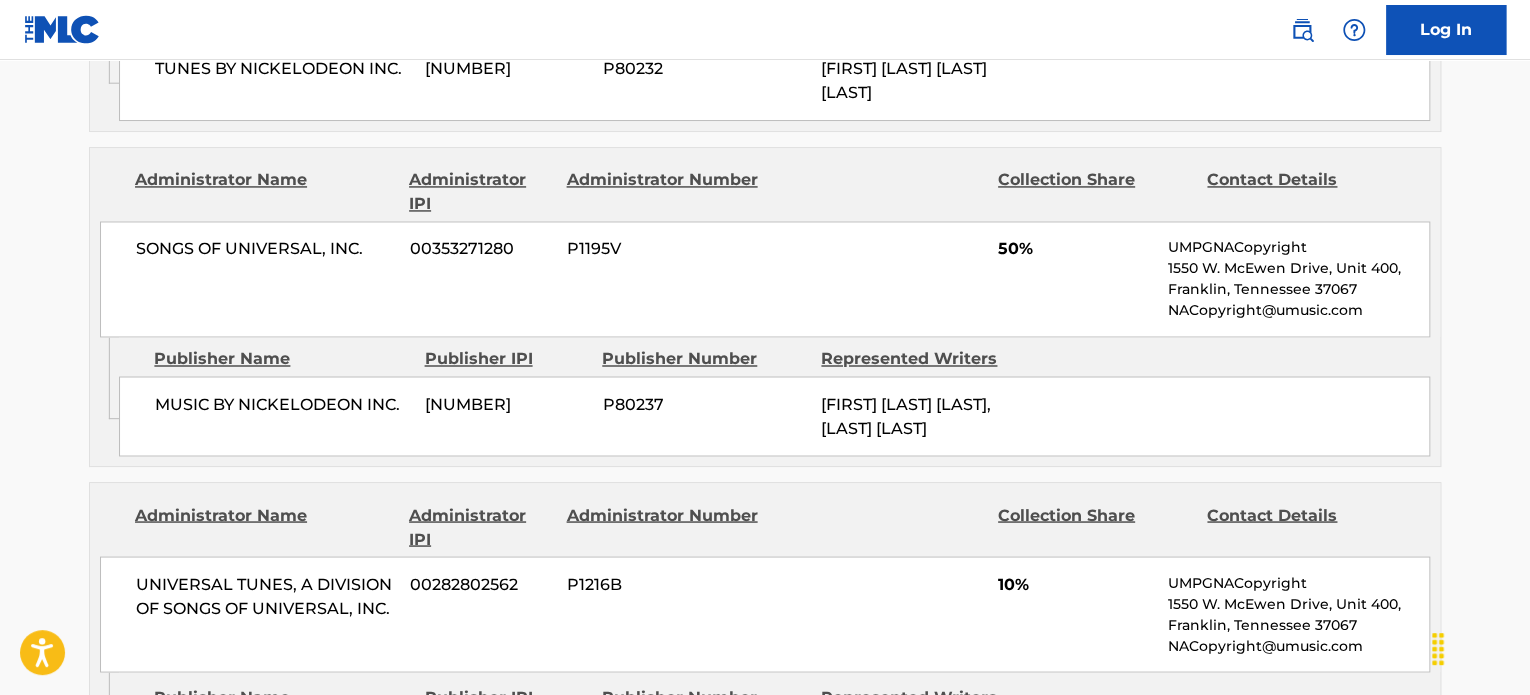 scroll, scrollTop: 1500, scrollLeft: 0, axis: vertical 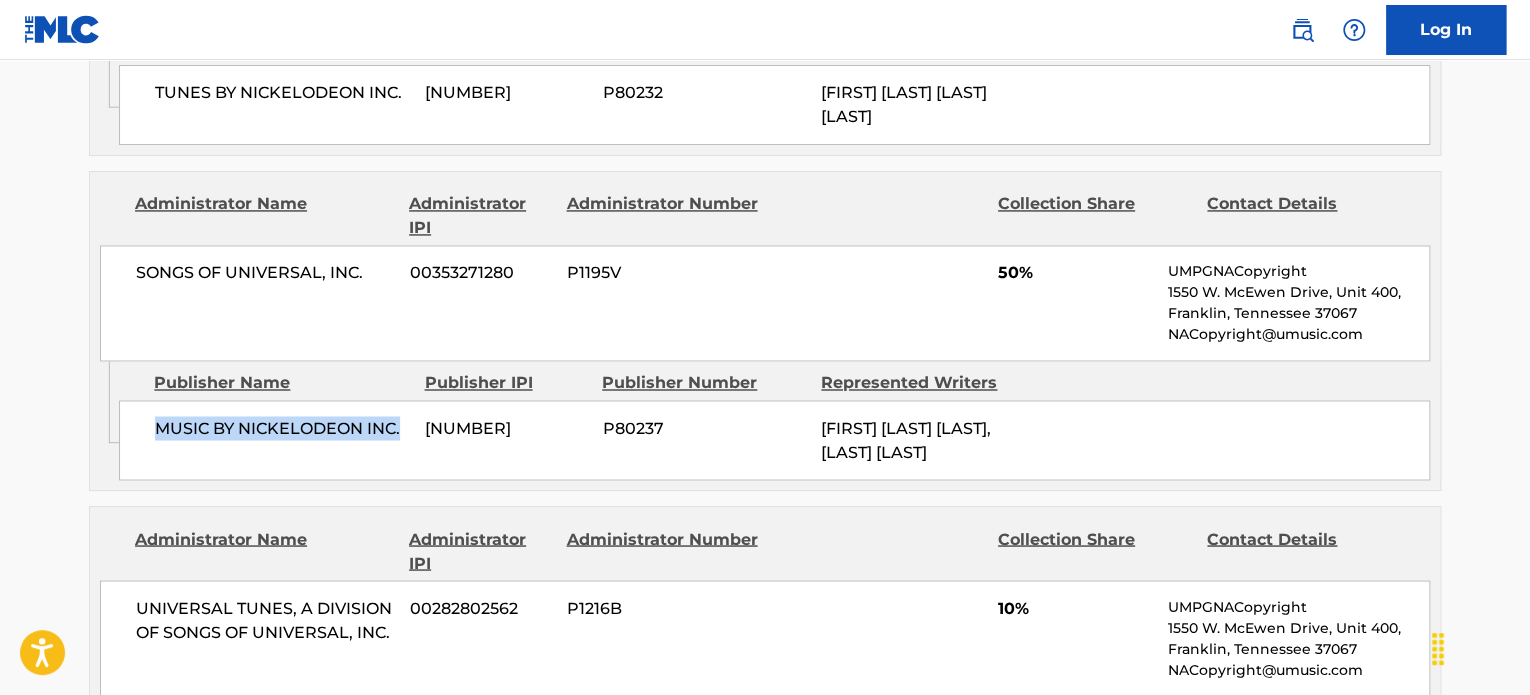 drag, startPoint x: 403, startPoint y: 420, endPoint x: 145, endPoint y: 419, distance: 258.00195 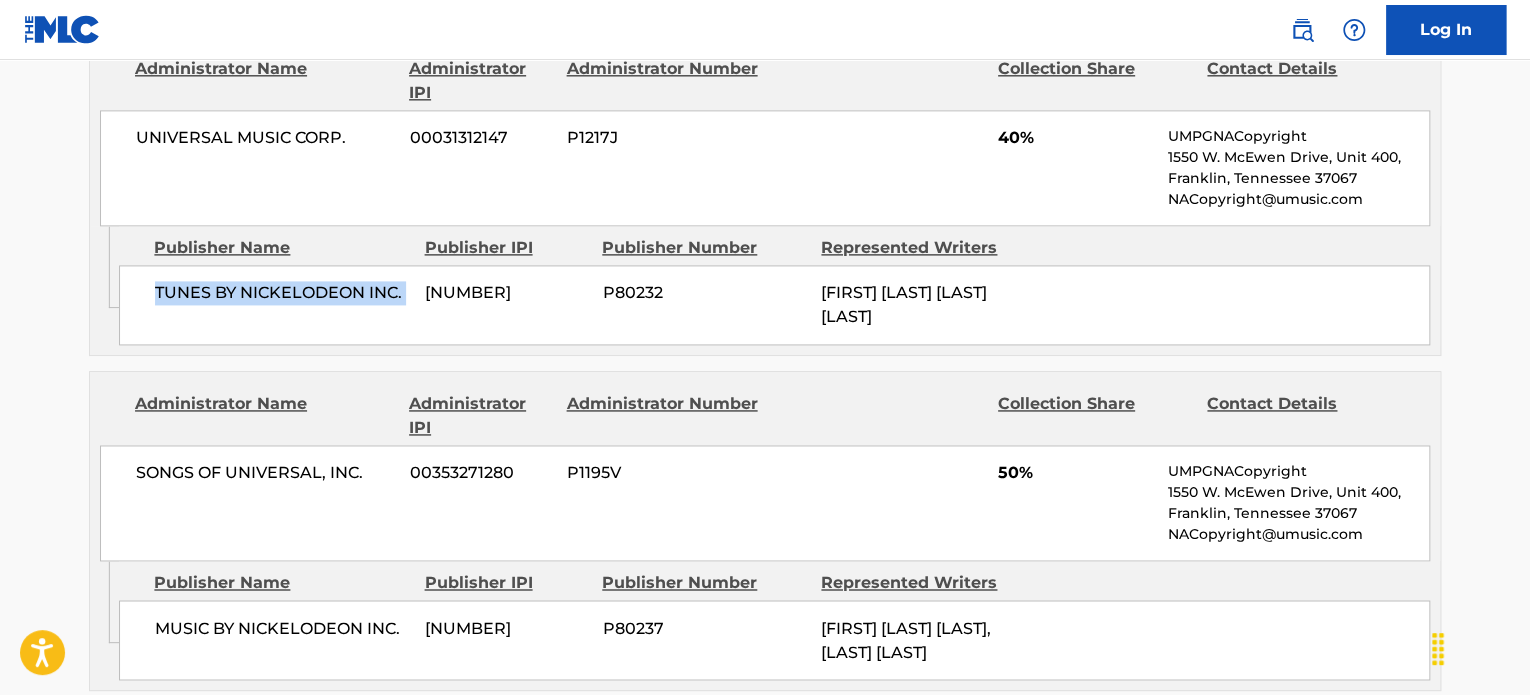 drag, startPoint x: 417, startPoint y: 283, endPoint x: 145, endPoint y: 293, distance: 272.18375 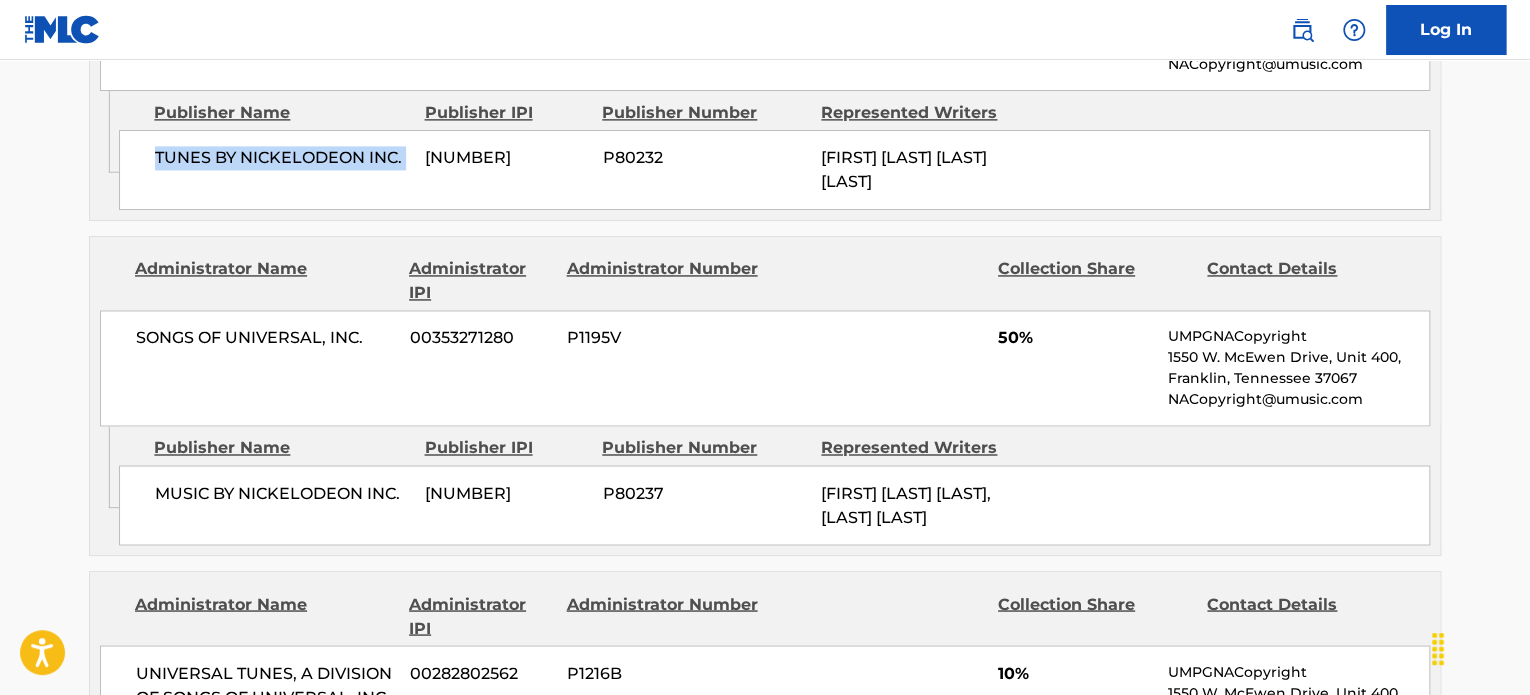 scroll, scrollTop: 1400, scrollLeft: 0, axis: vertical 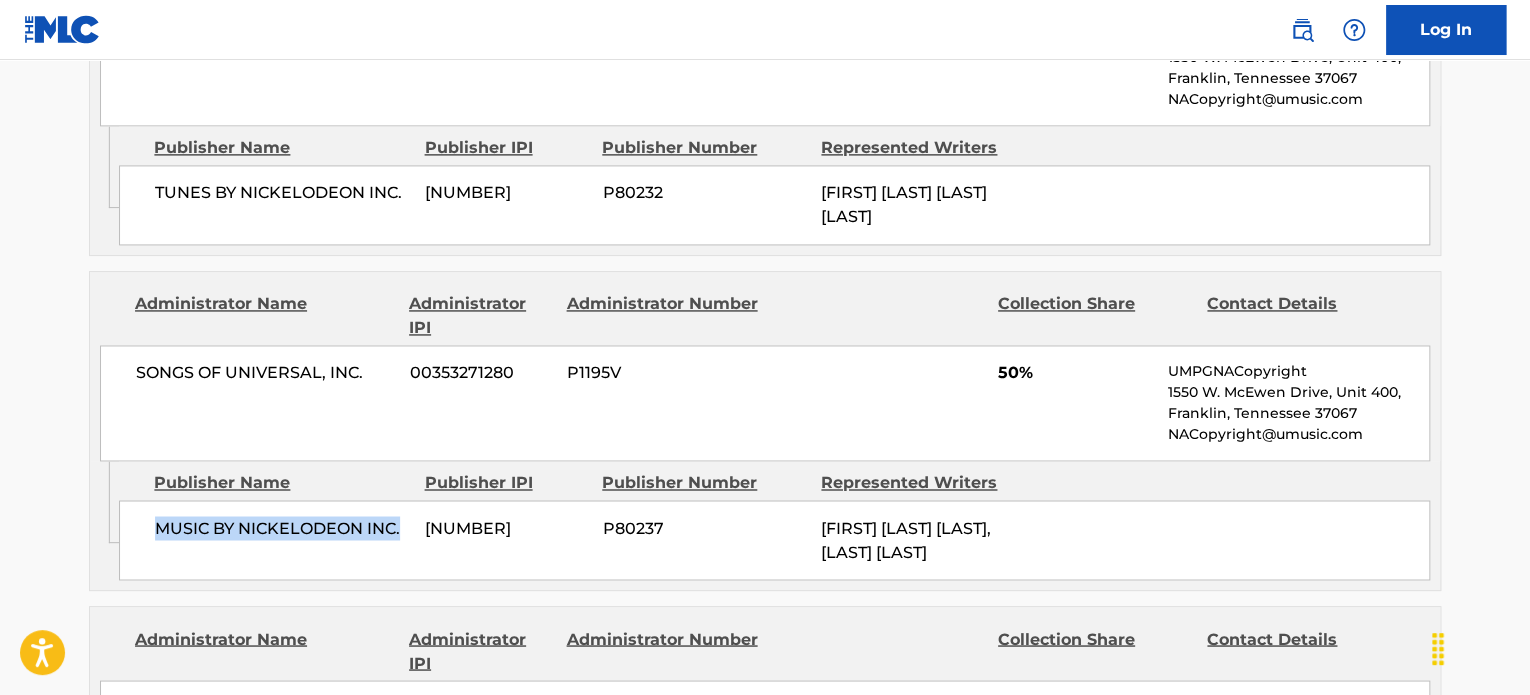 drag, startPoint x: 293, startPoint y: 524, endPoint x: 141, endPoint y: 534, distance: 152.3286 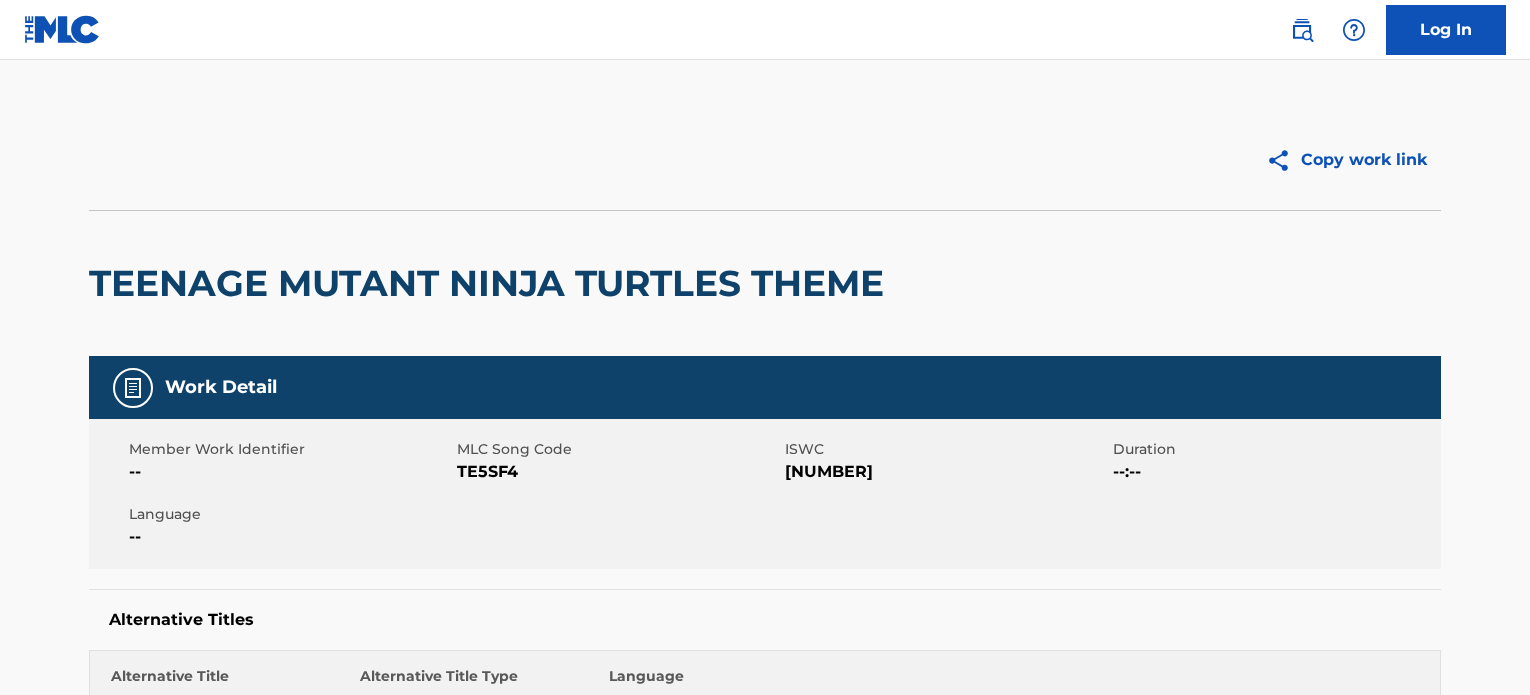 scroll, scrollTop: 0, scrollLeft: 0, axis: both 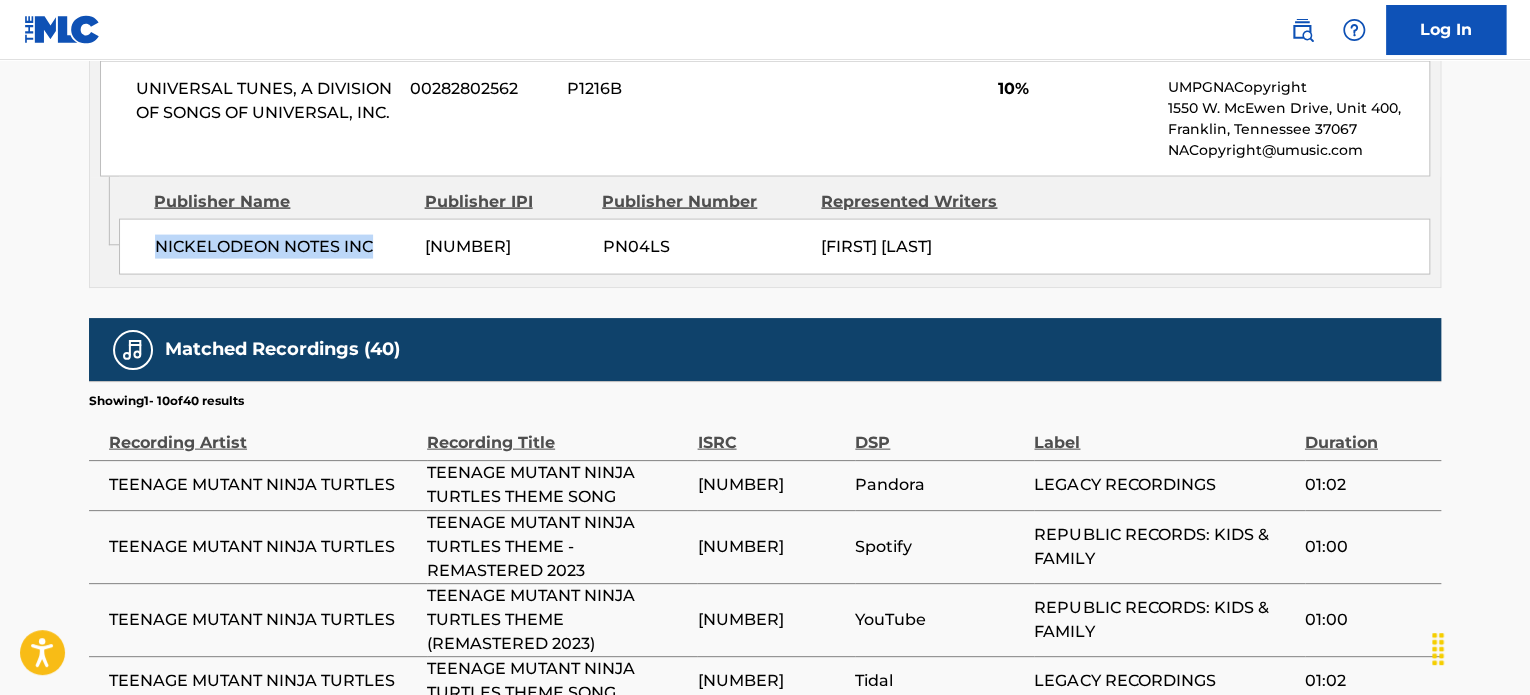 drag, startPoint x: 384, startPoint y: 253, endPoint x: 140, endPoint y: 267, distance: 244.4013 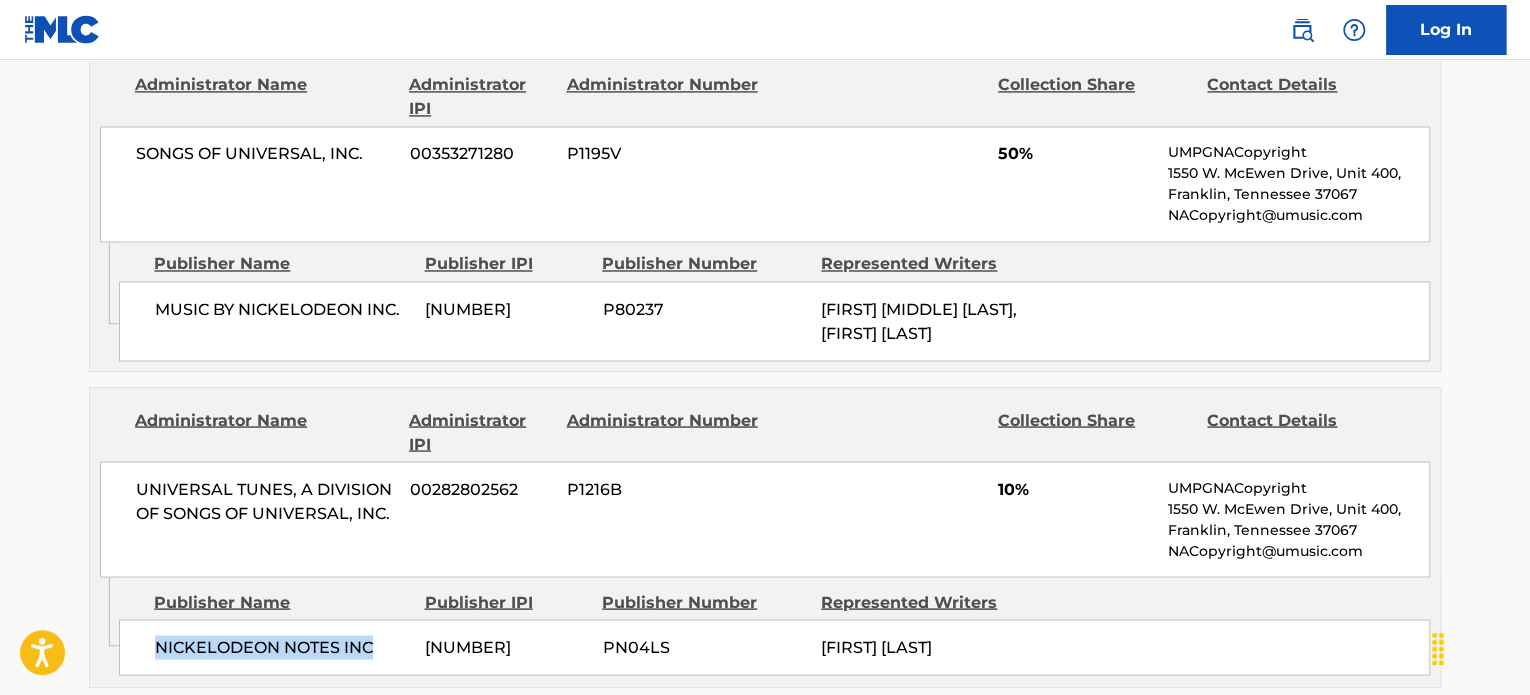scroll, scrollTop: 1500, scrollLeft: 0, axis: vertical 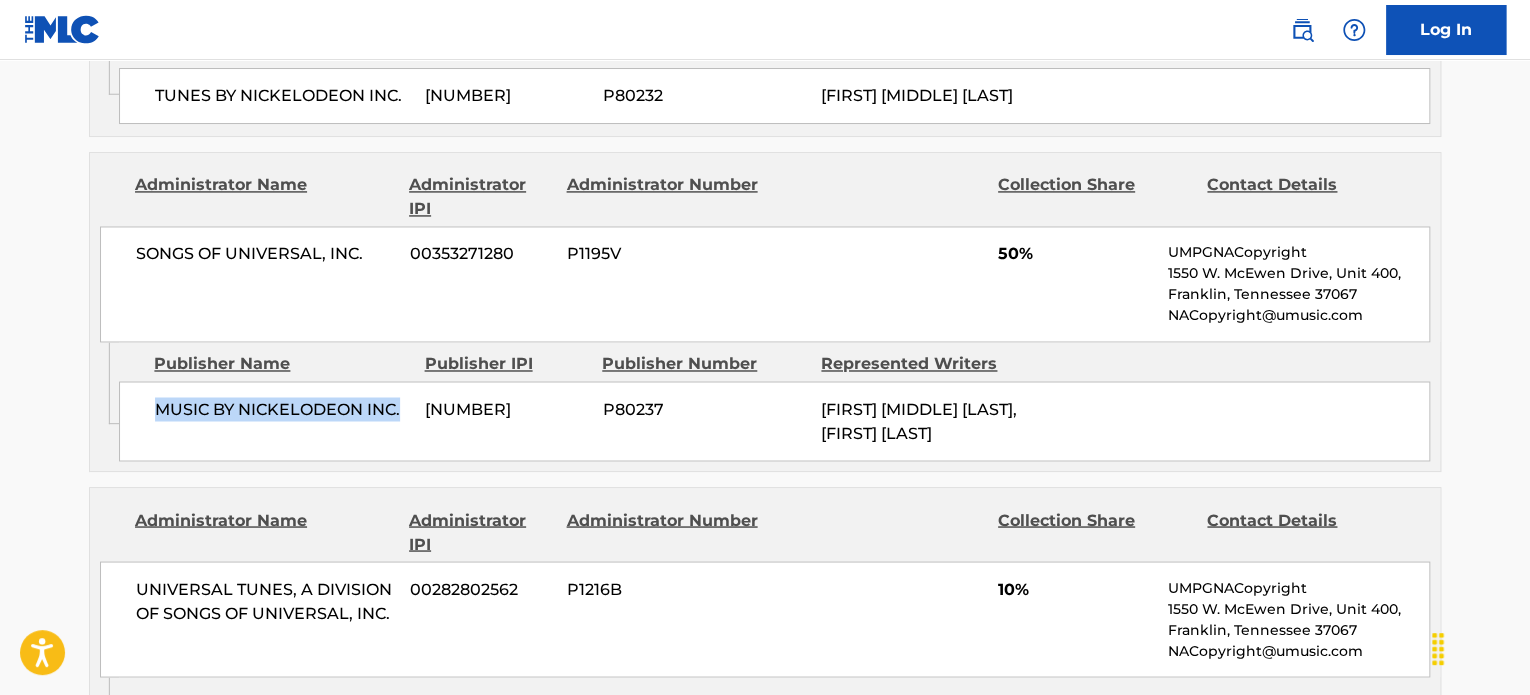 drag, startPoint x: 412, startPoint y: 423, endPoint x: 136, endPoint y: 418, distance: 276.0453 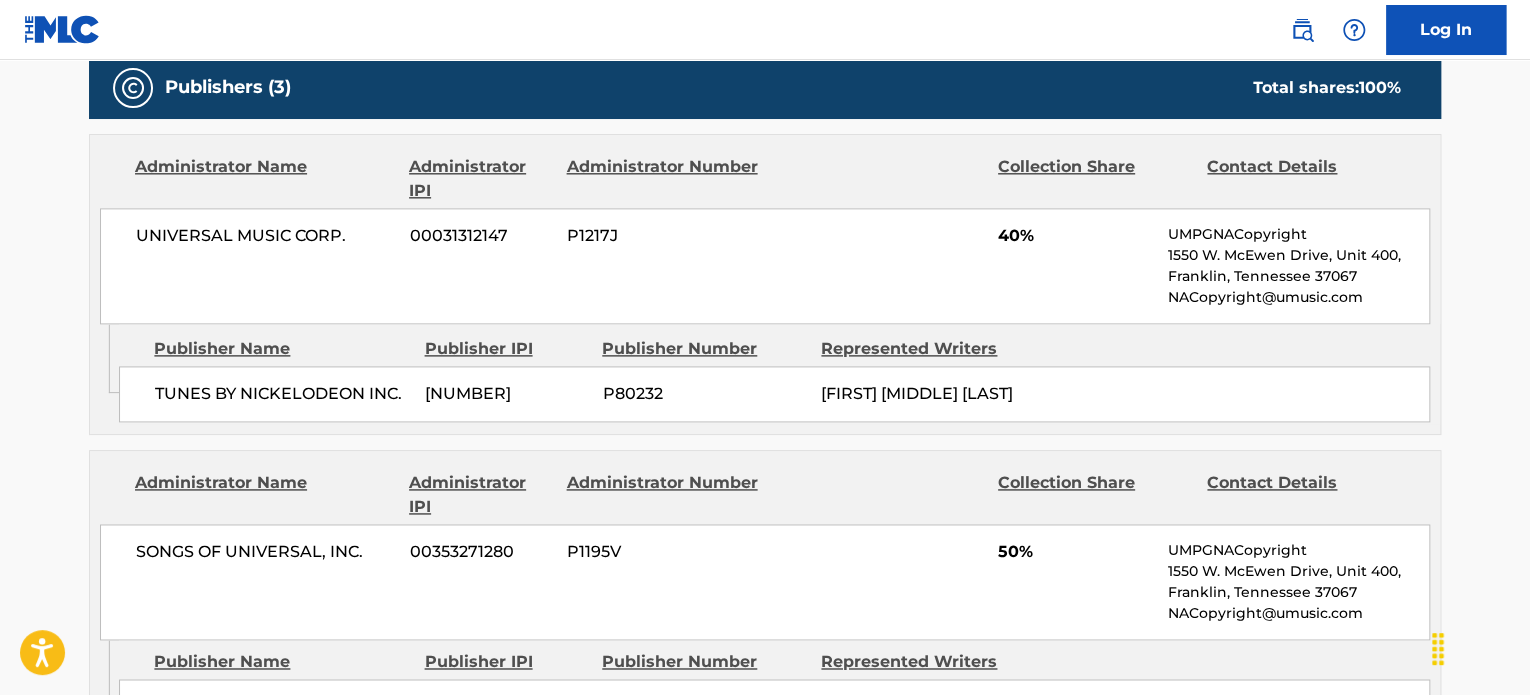 scroll, scrollTop: 1200, scrollLeft: 0, axis: vertical 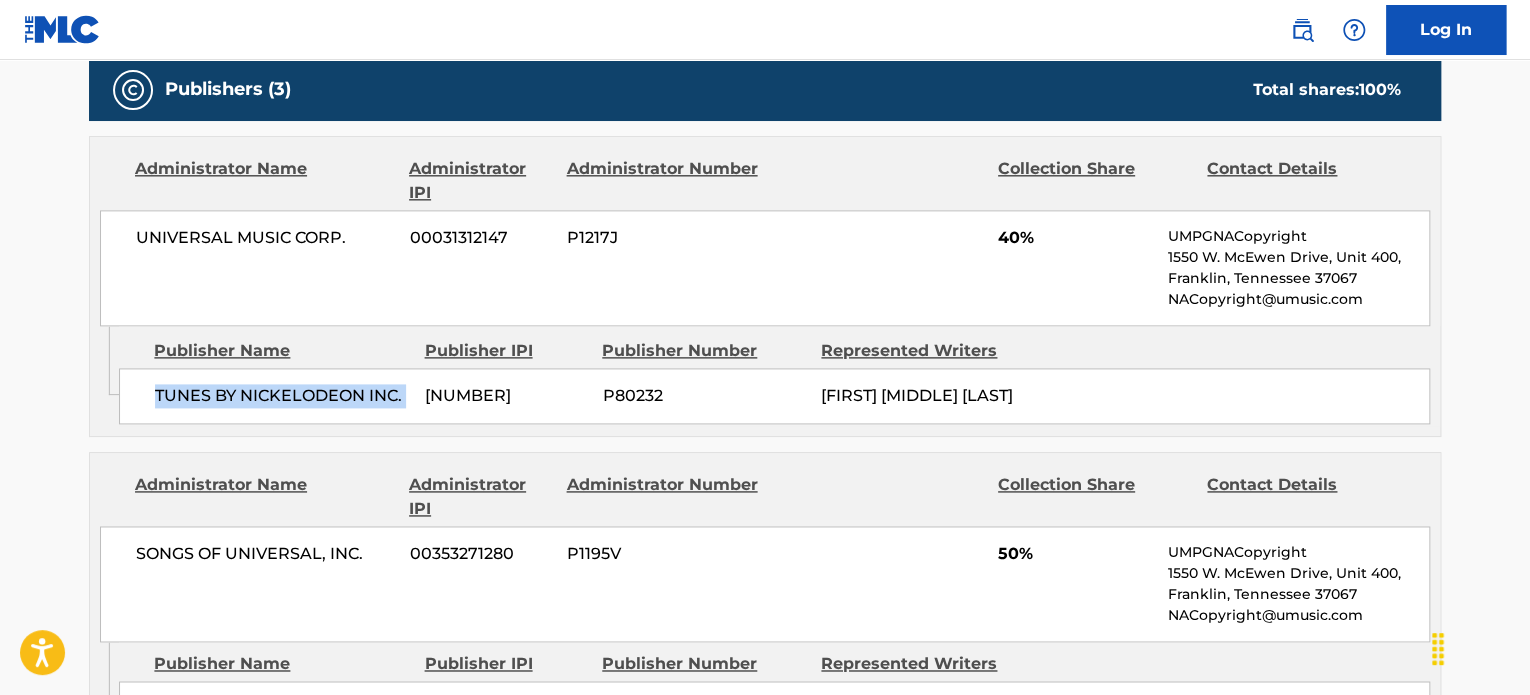 drag, startPoint x: 148, startPoint y: 383, endPoint x: 423, endPoint y: 383, distance: 275 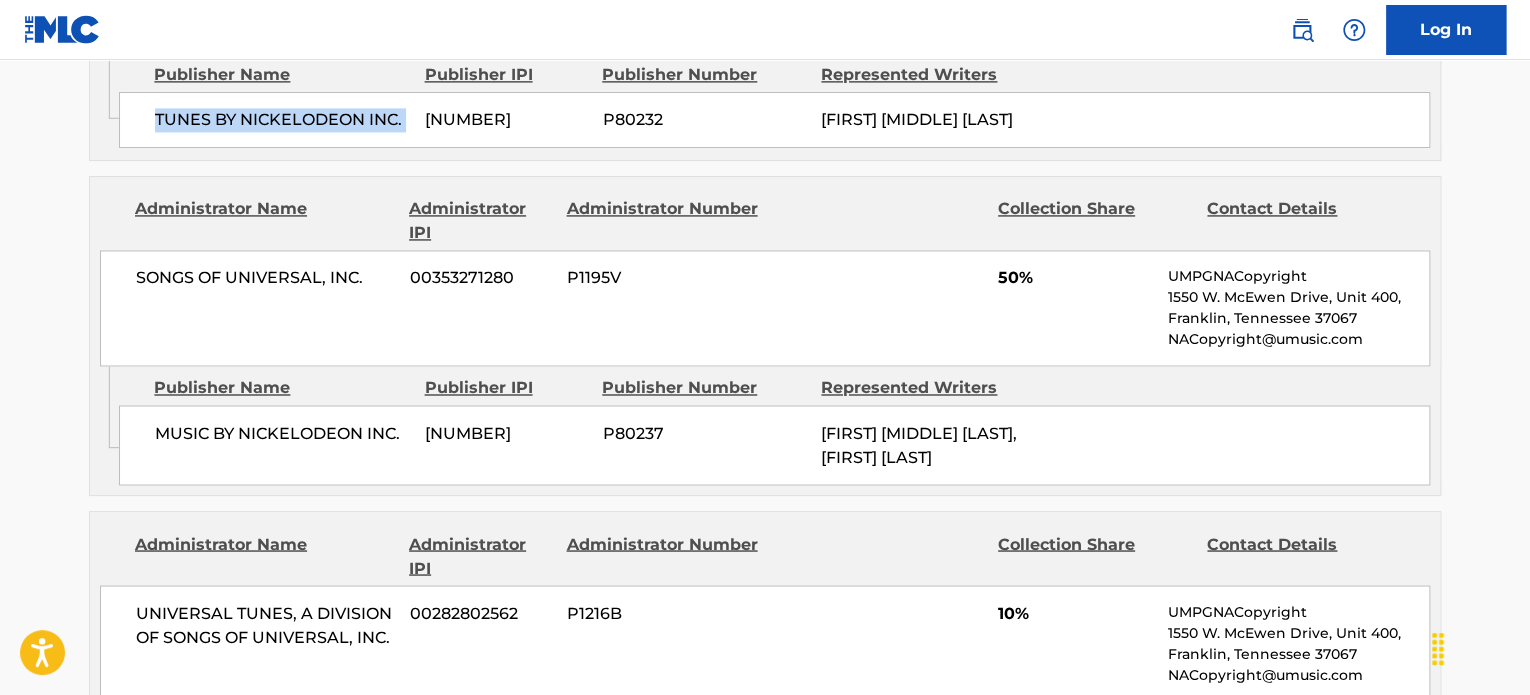 scroll, scrollTop: 1500, scrollLeft: 0, axis: vertical 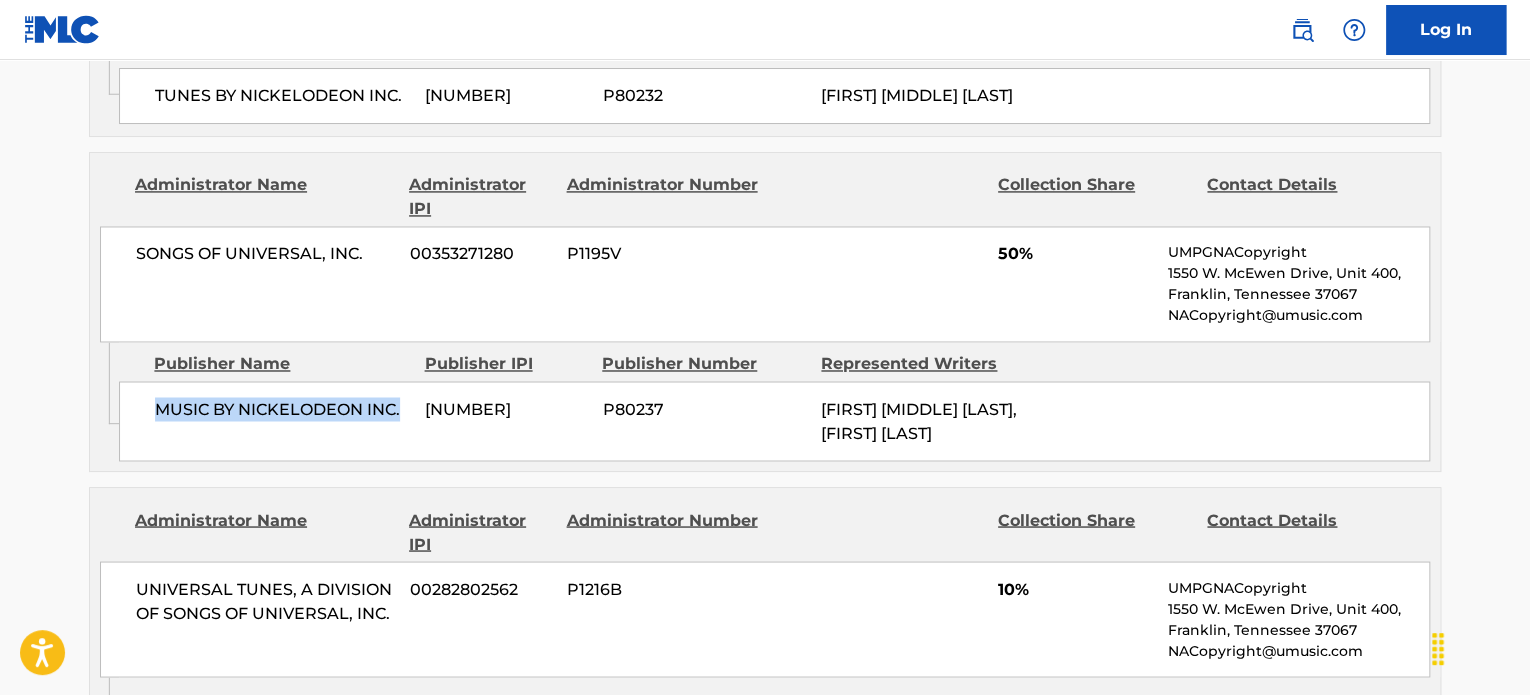 drag, startPoint x: 158, startPoint y: 424, endPoint x: 406, endPoint y: 408, distance: 248.5156 